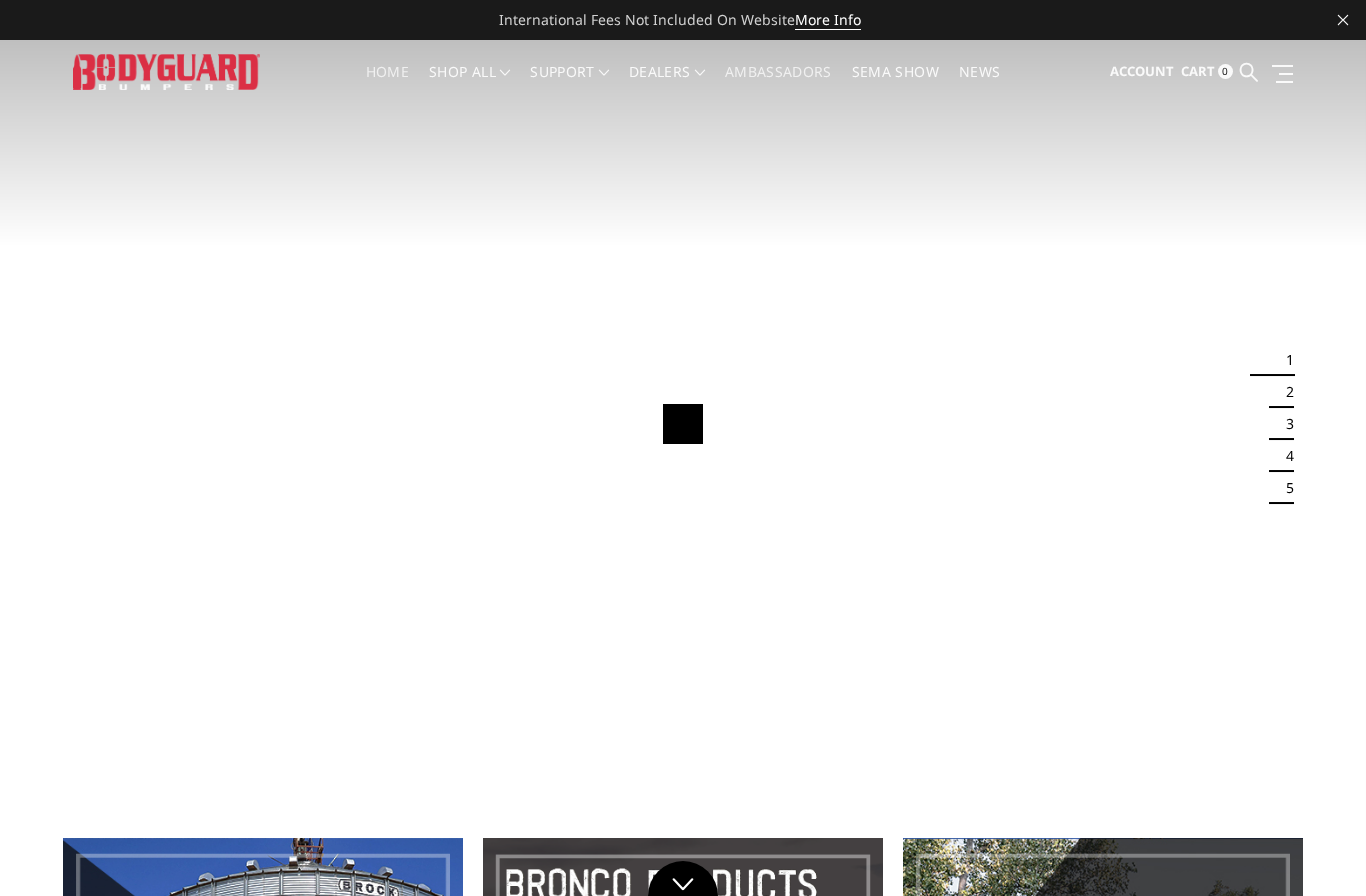 scroll, scrollTop: 0, scrollLeft: 0, axis: both 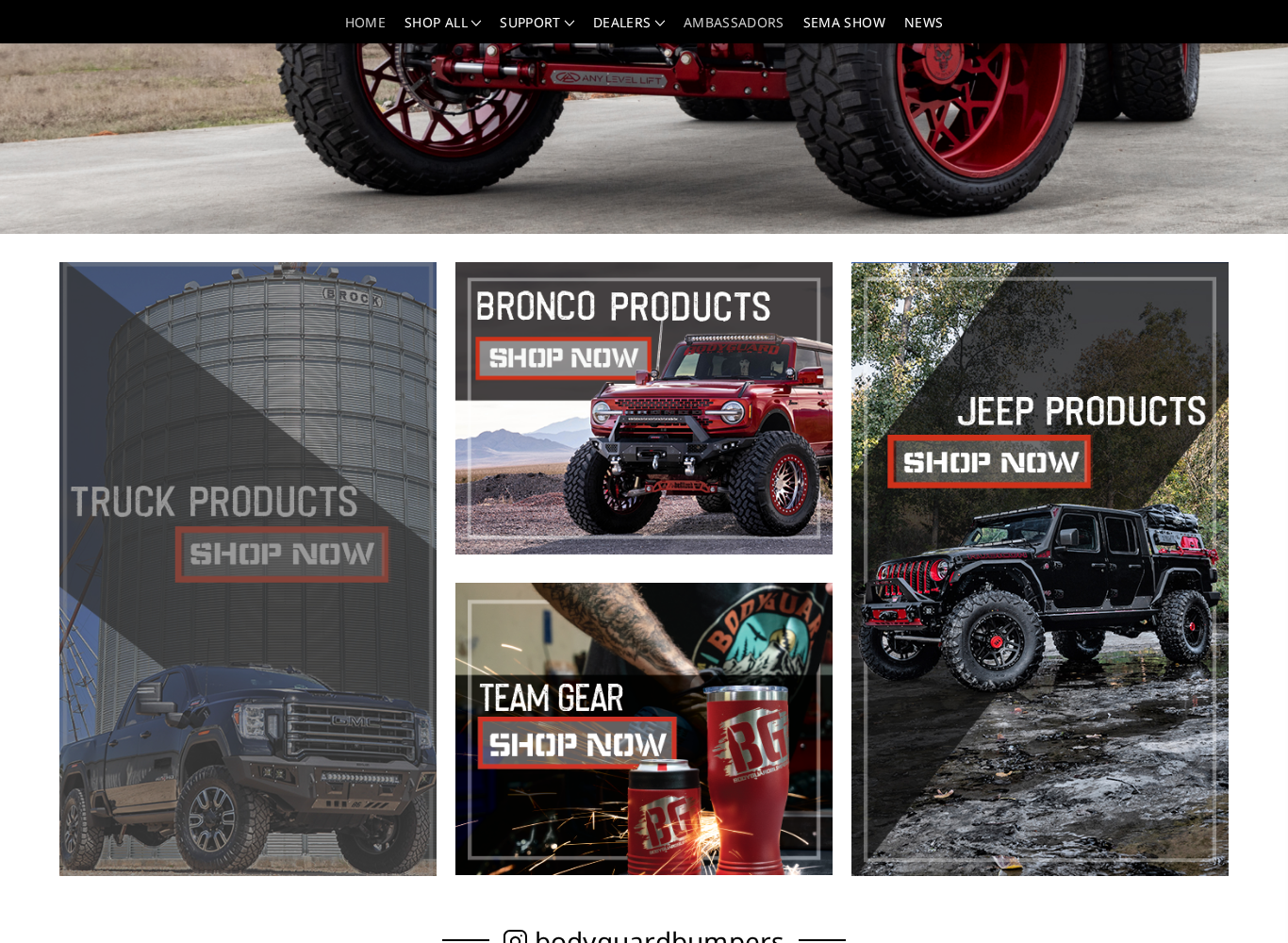 click at bounding box center (248, 569) 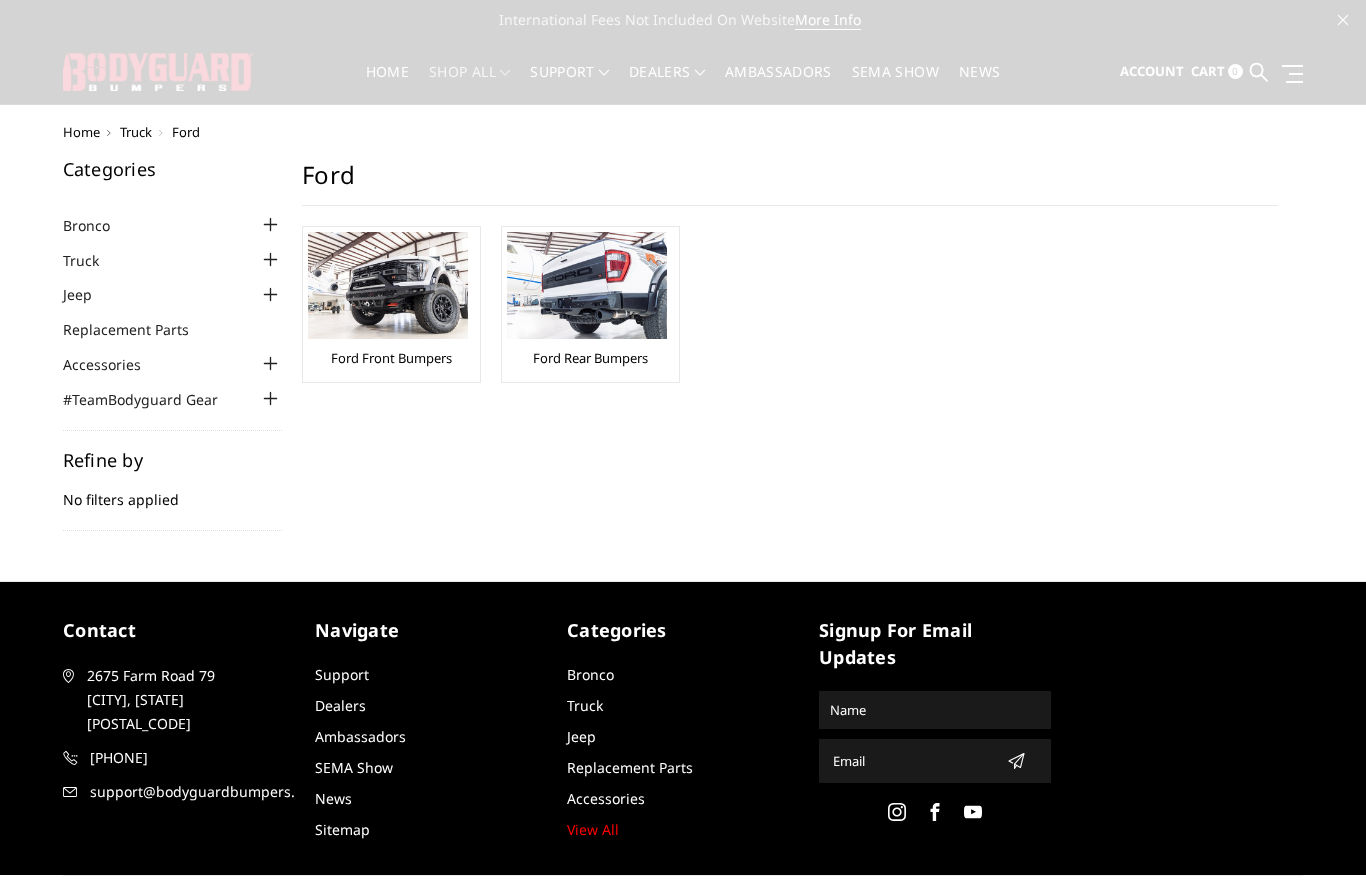 scroll, scrollTop: 0, scrollLeft: 0, axis: both 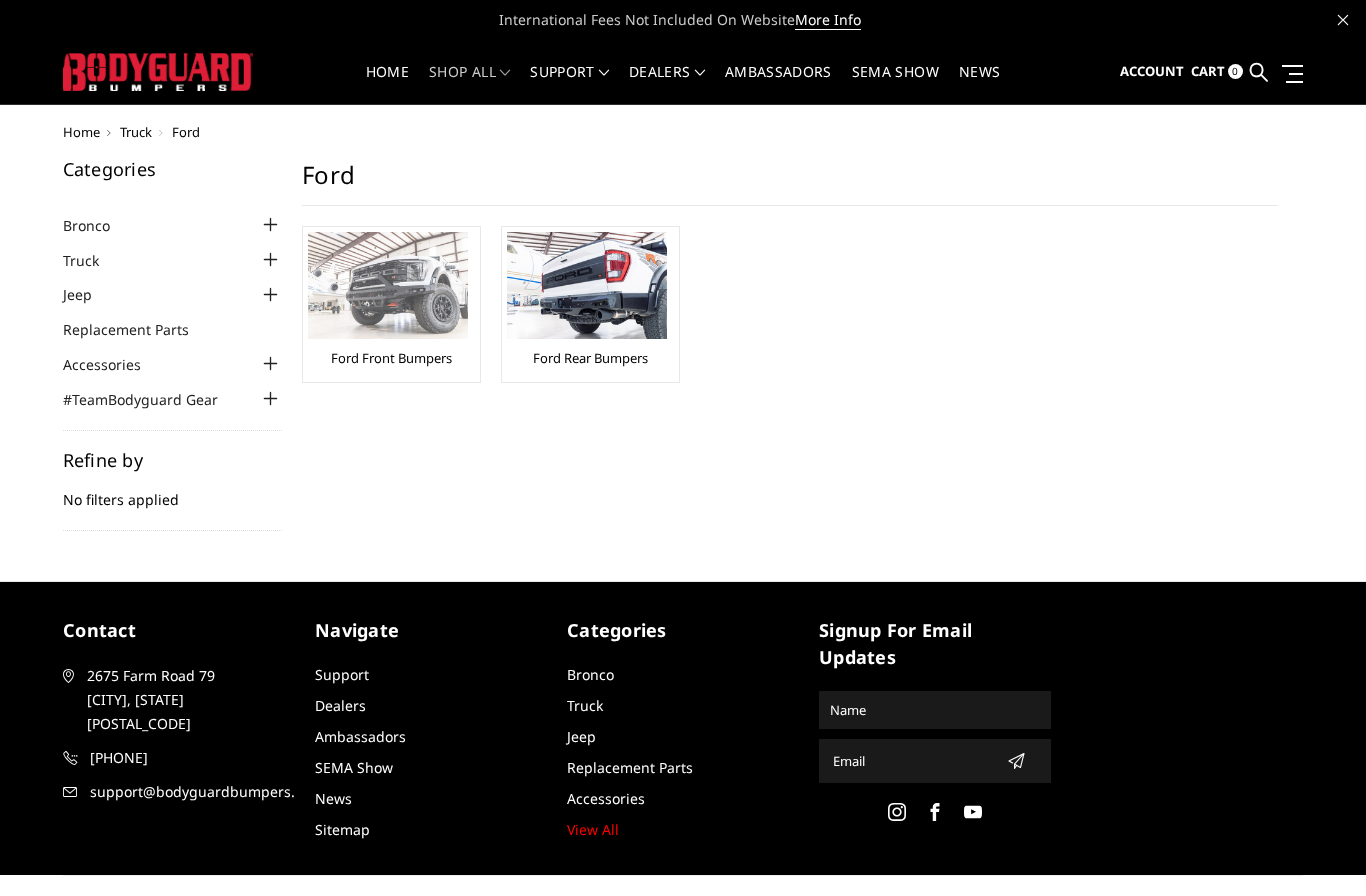click at bounding box center (388, 285) 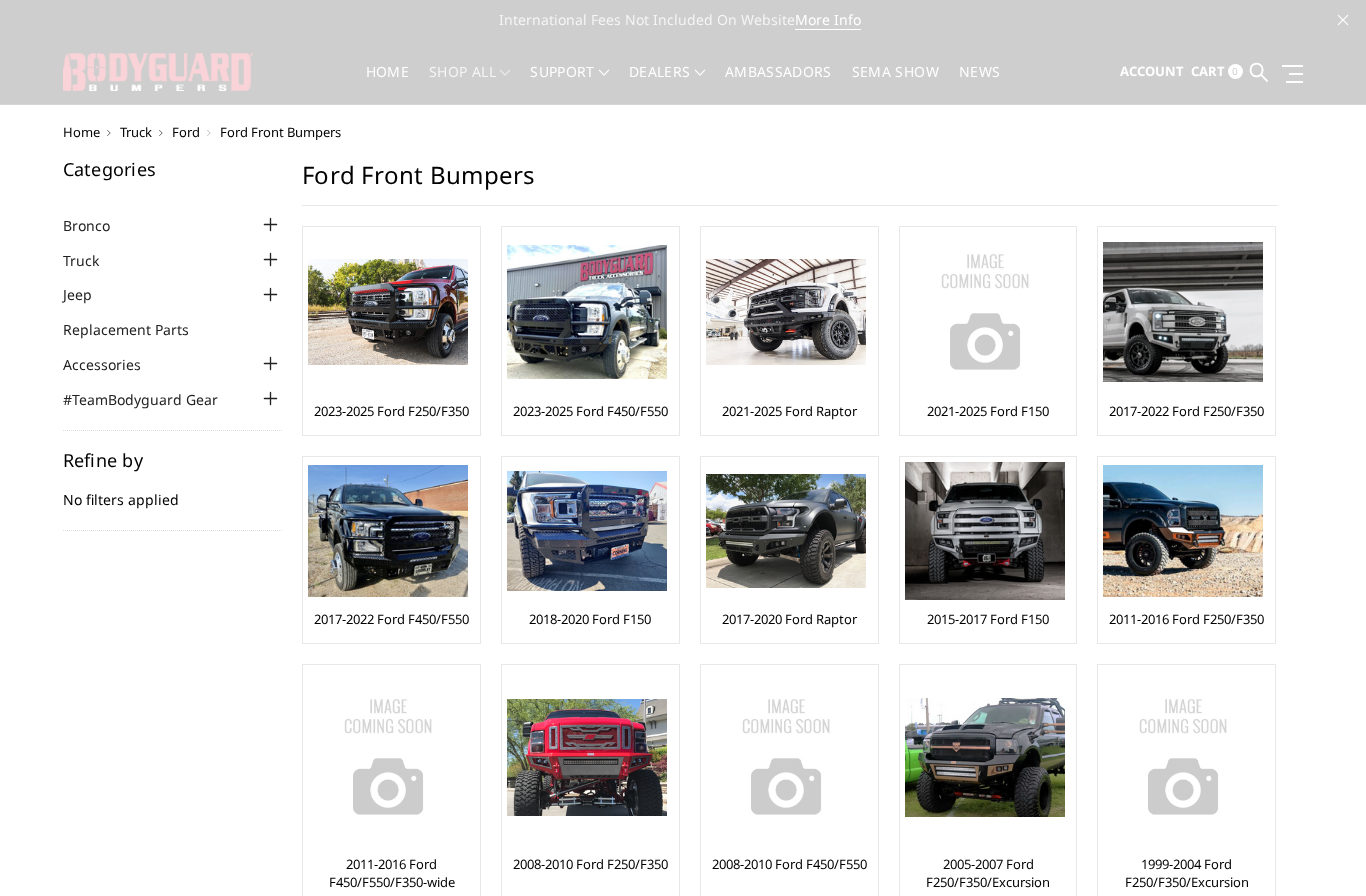 scroll, scrollTop: 0, scrollLeft: 0, axis: both 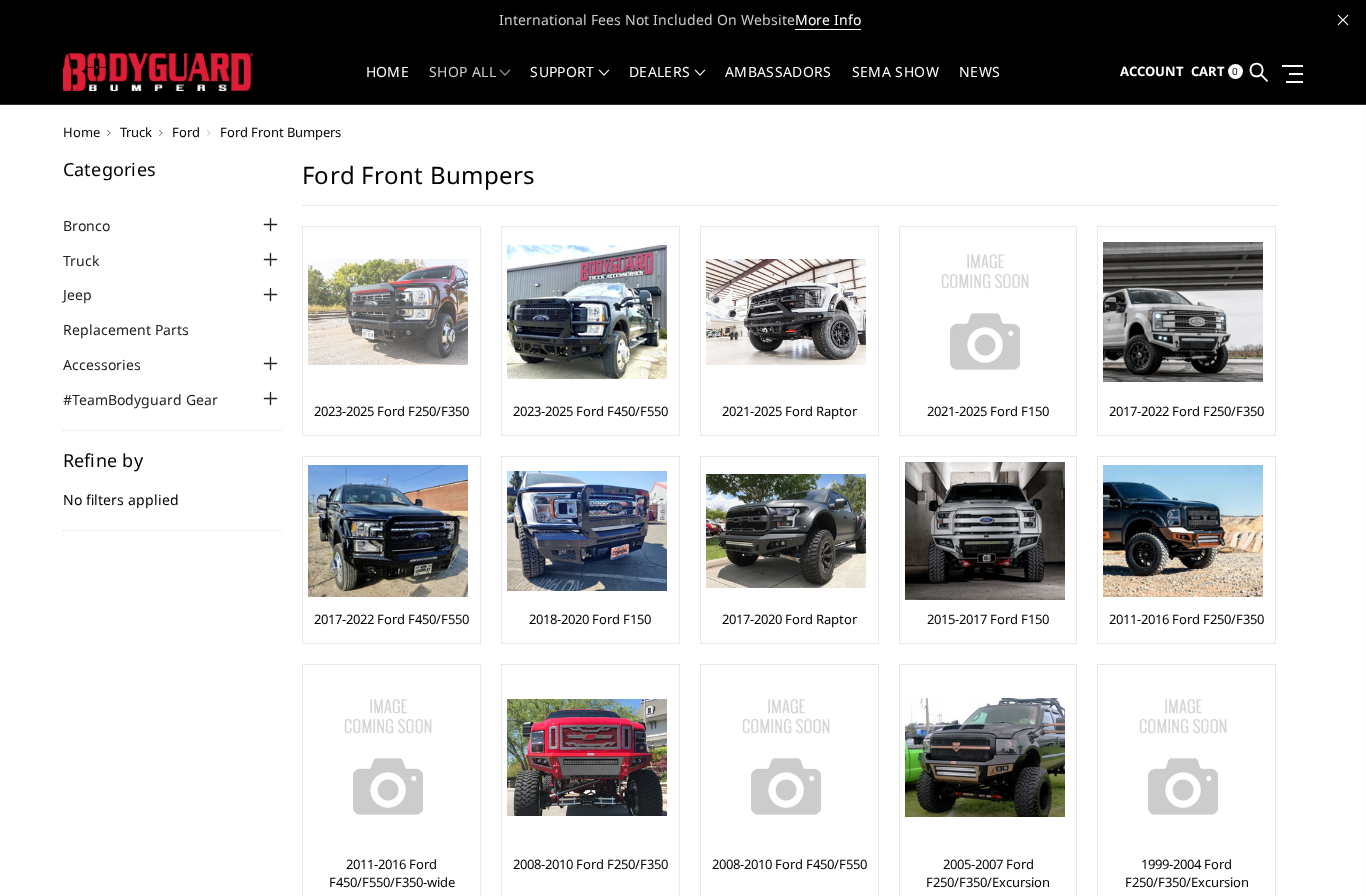 click at bounding box center (388, 312) 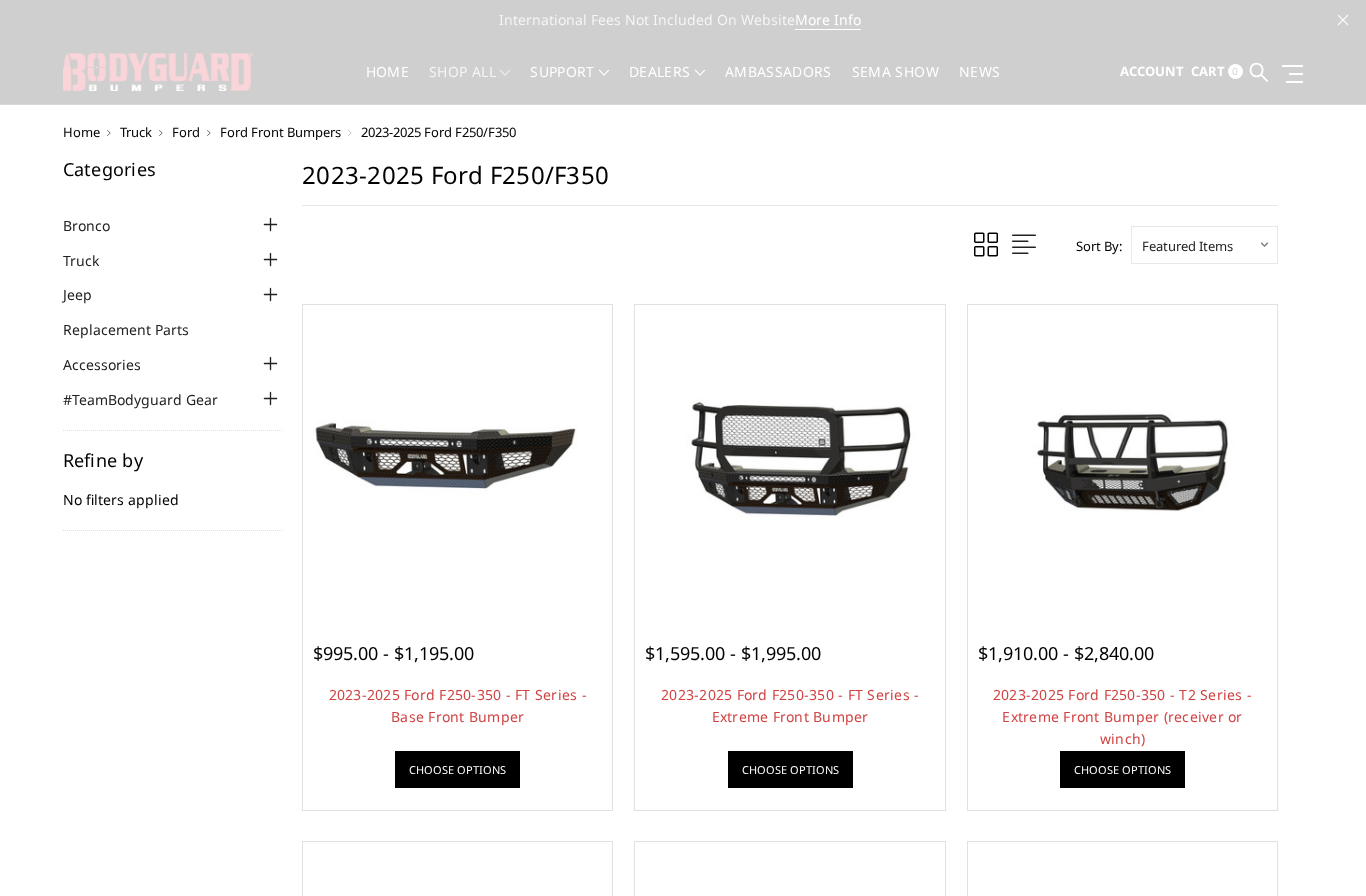 scroll, scrollTop: 0, scrollLeft: 0, axis: both 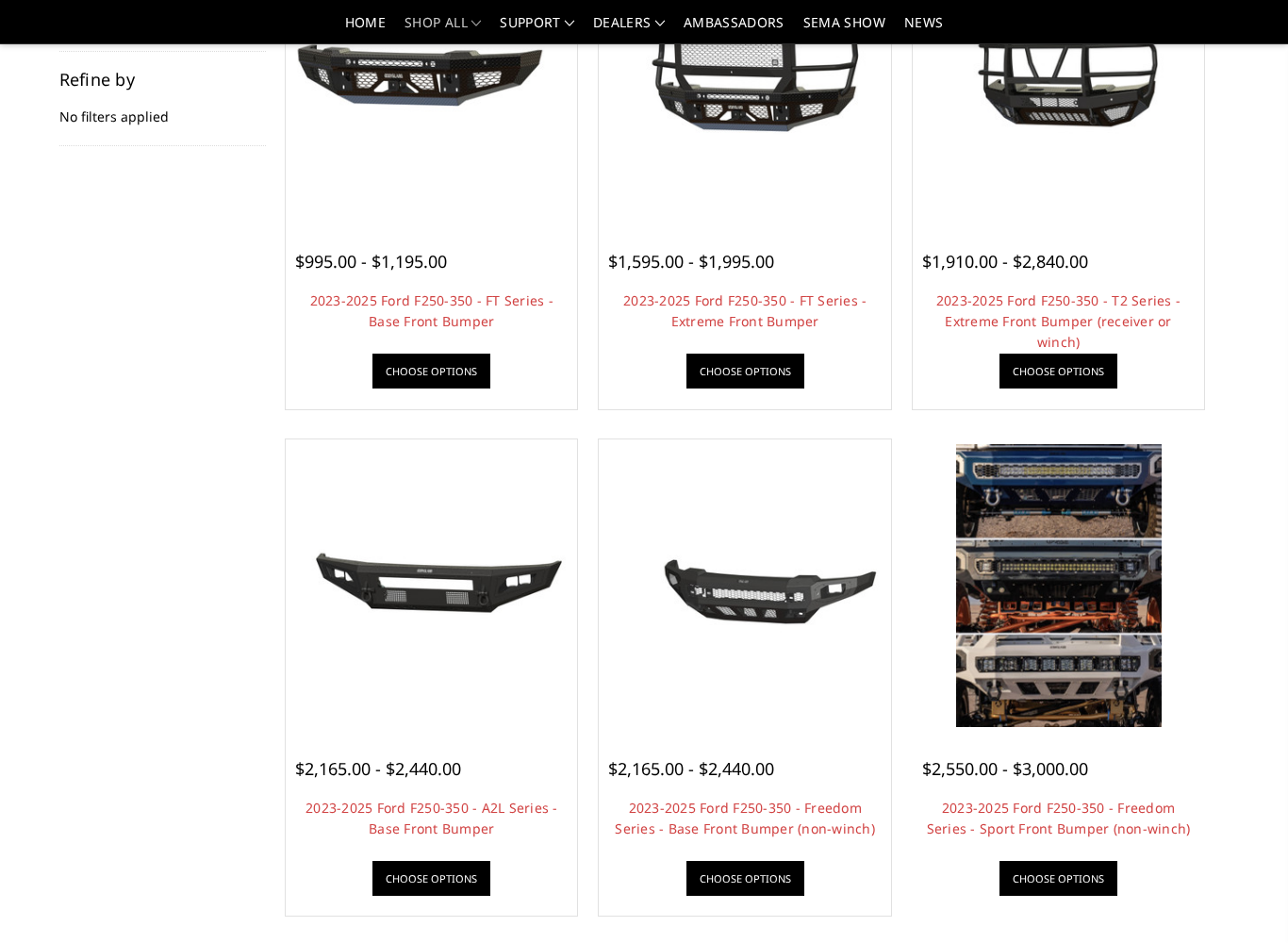 click at bounding box center (1059, 585) 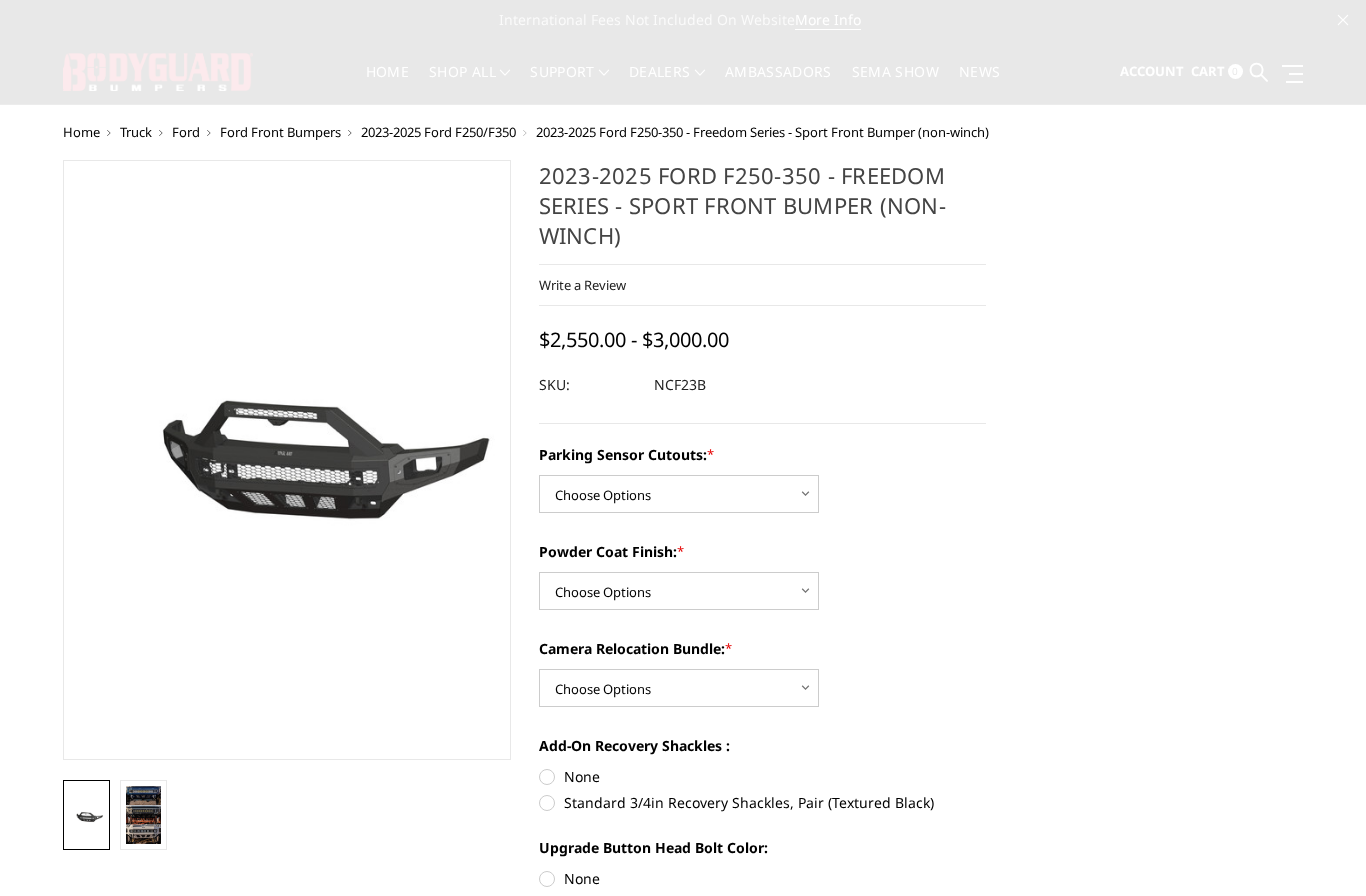 scroll, scrollTop: 0, scrollLeft: 0, axis: both 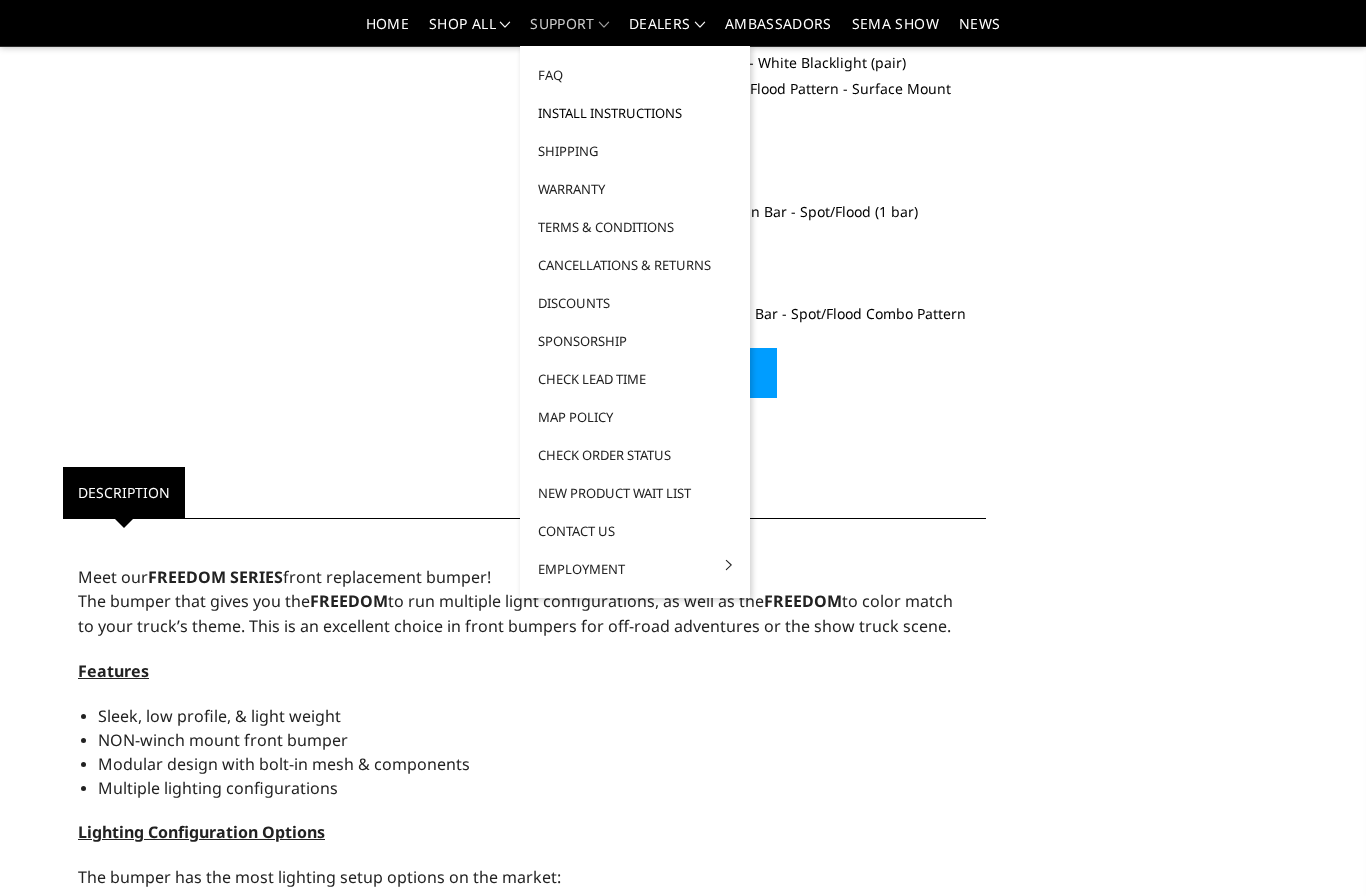 click on "Install Instructions" at bounding box center (635, 113) 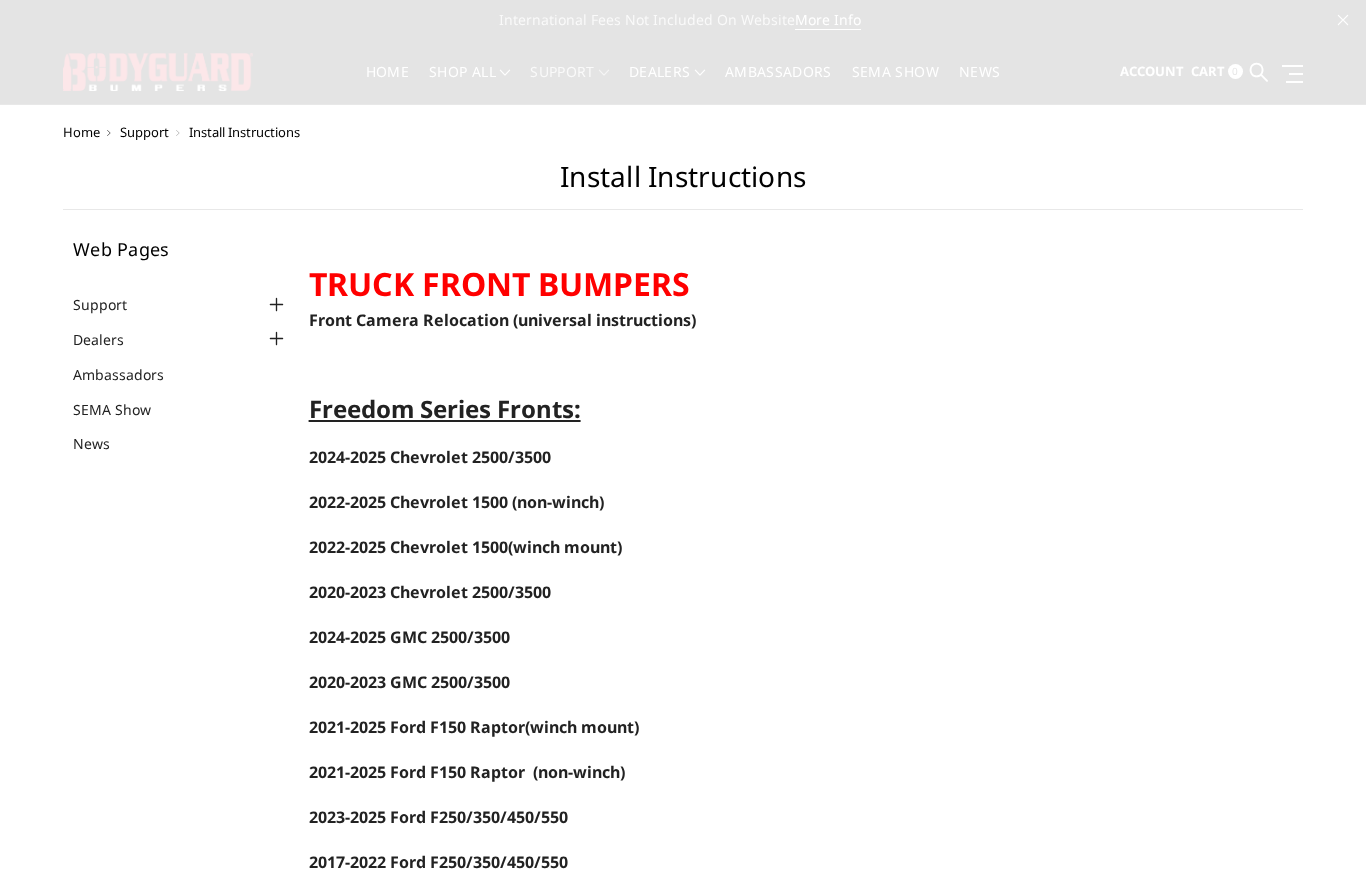 scroll, scrollTop: 0, scrollLeft: 0, axis: both 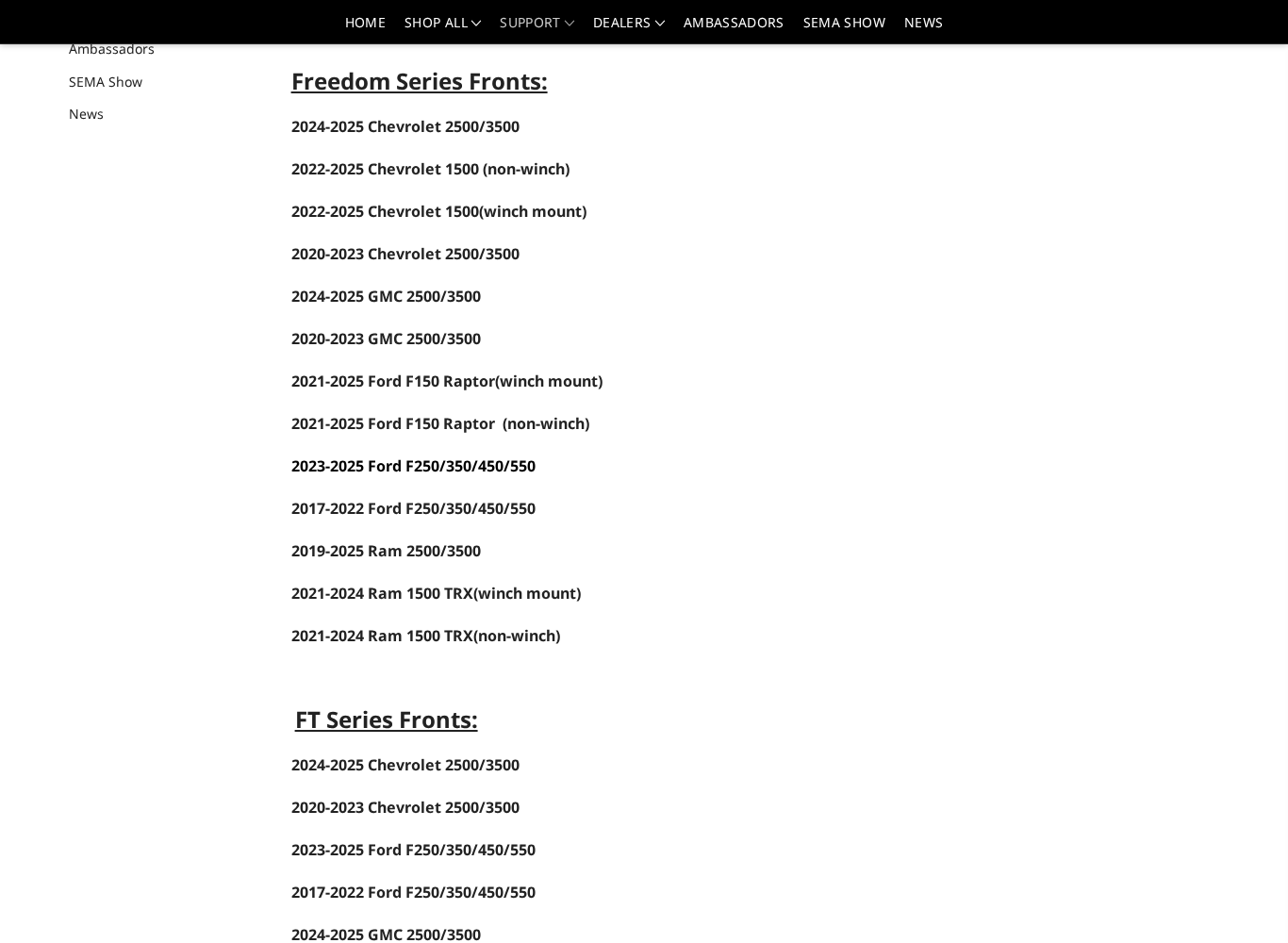 click on "2023-2025 Ford F250/350/450/550" at bounding box center [413, 466] 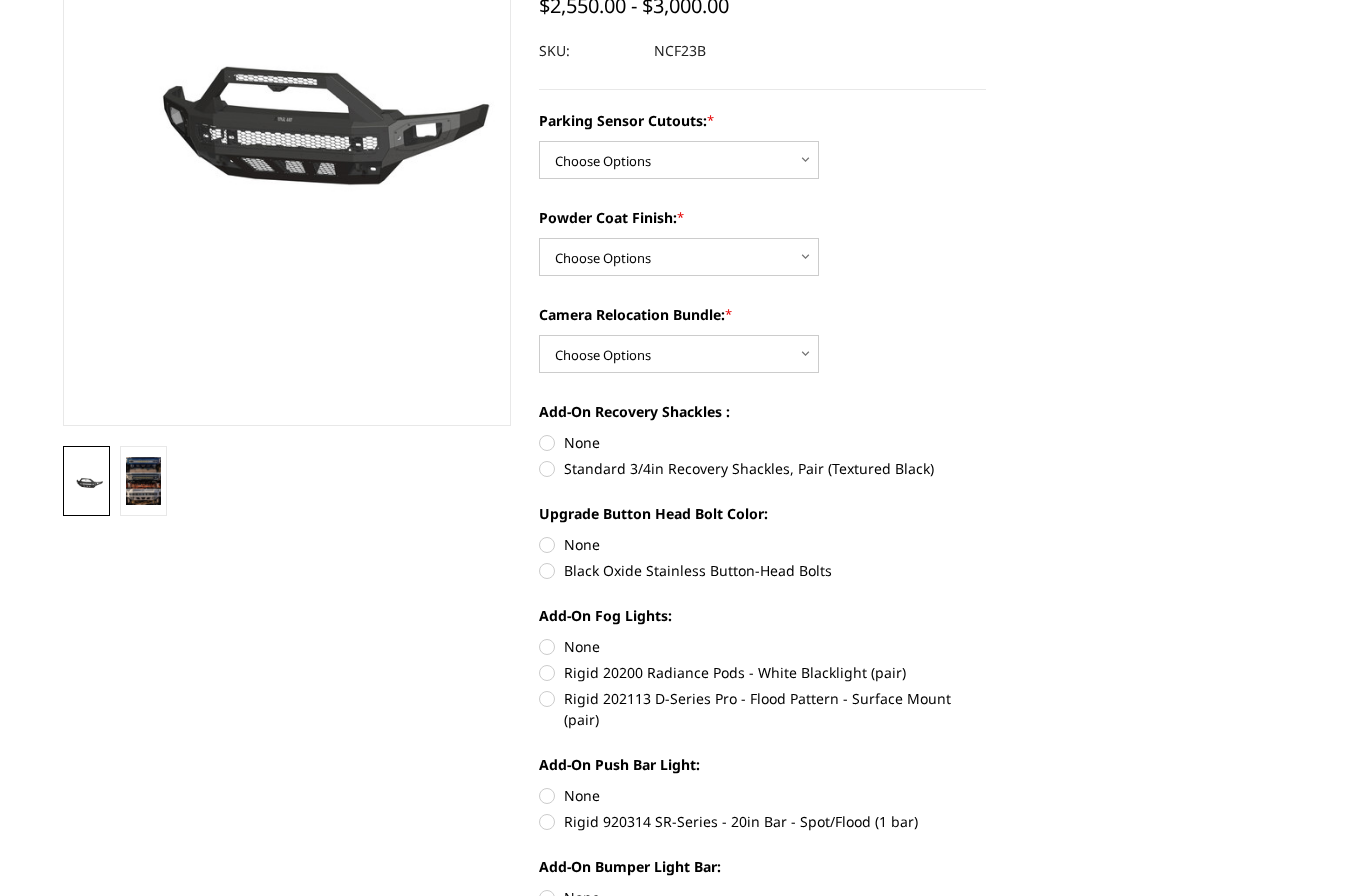 scroll, scrollTop: 334, scrollLeft: 0, axis: vertical 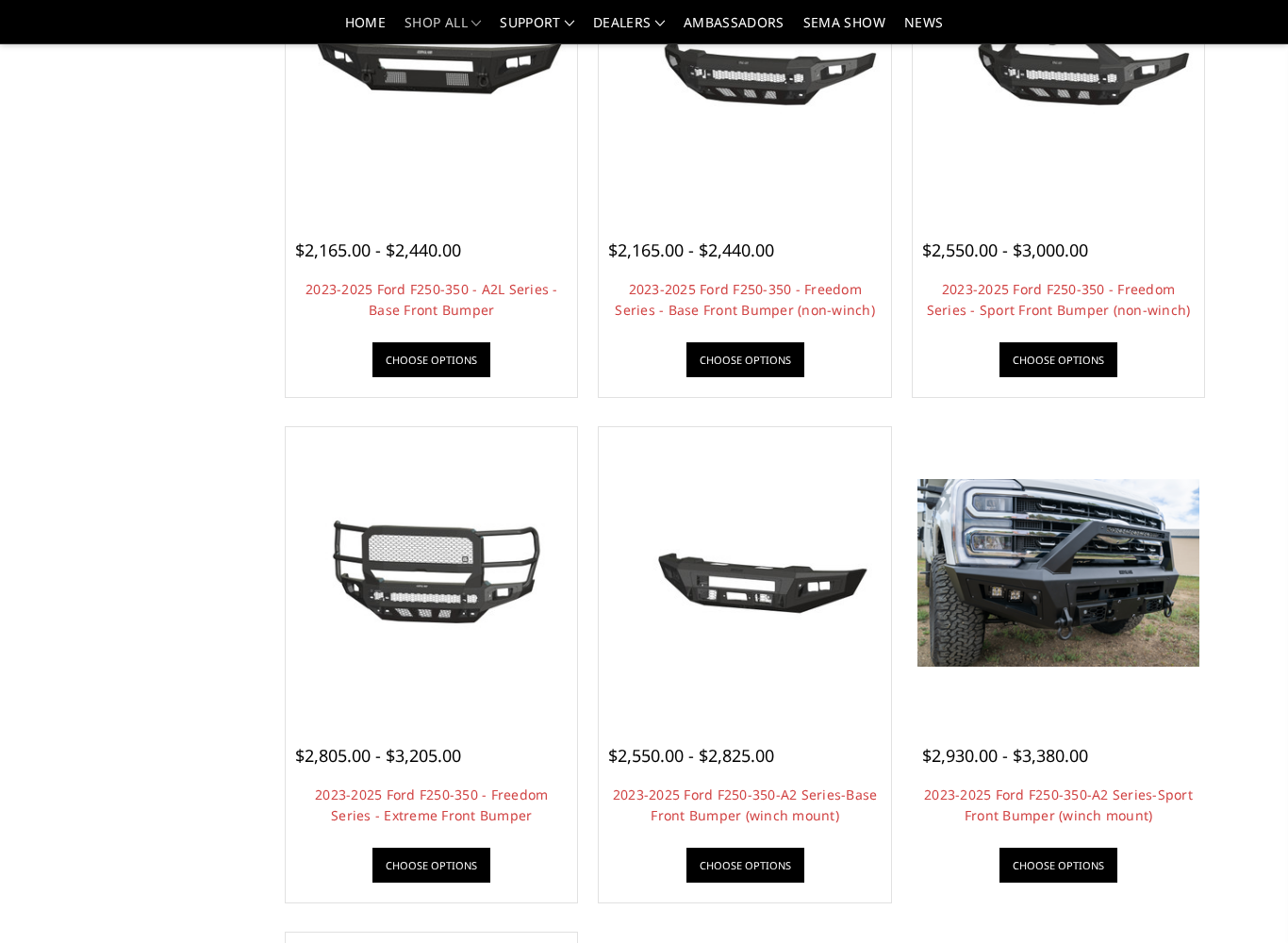 click at bounding box center [1058, 572] 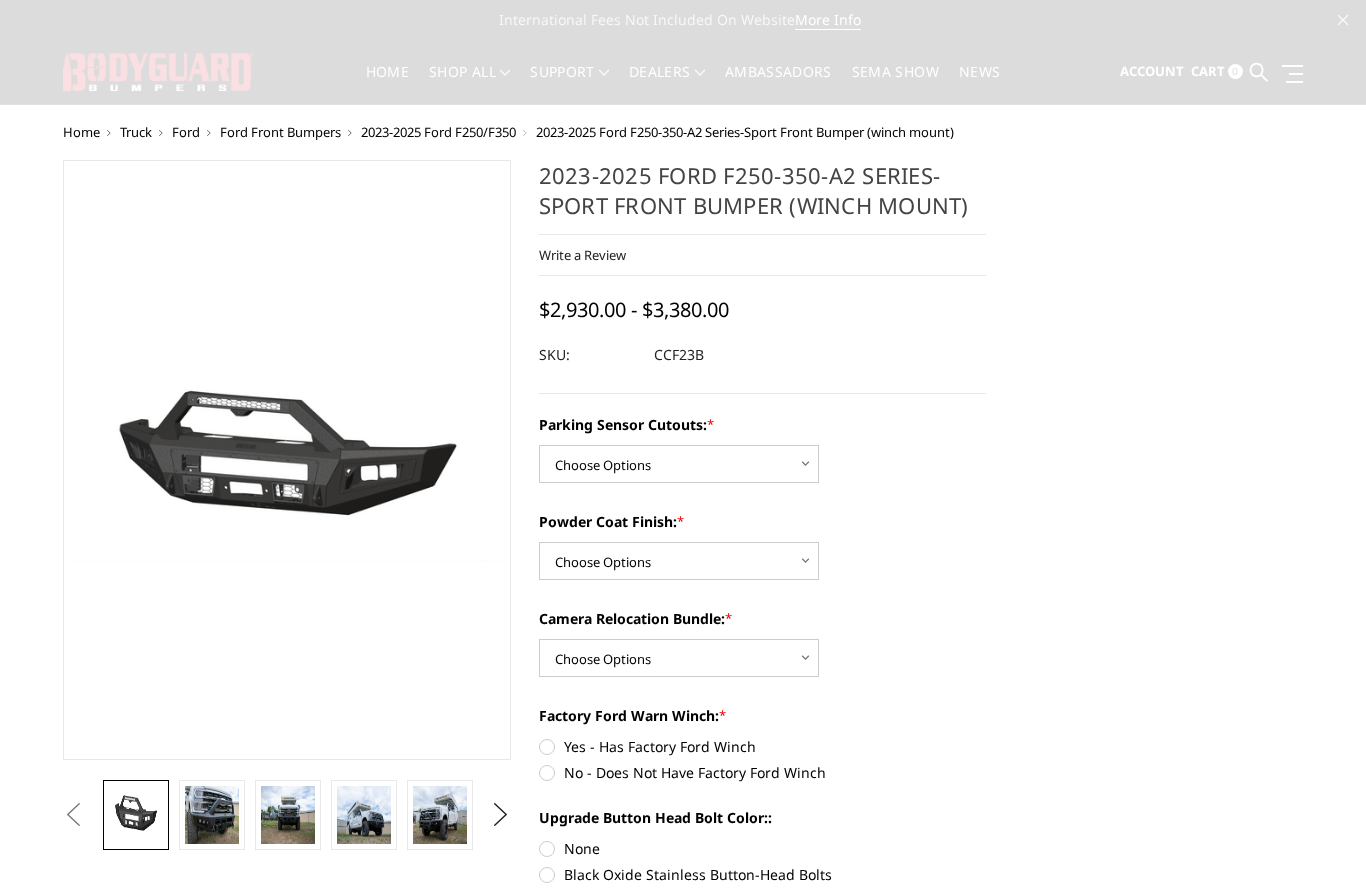 scroll, scrollTop: 0, scrollLeft: 0, axis: both 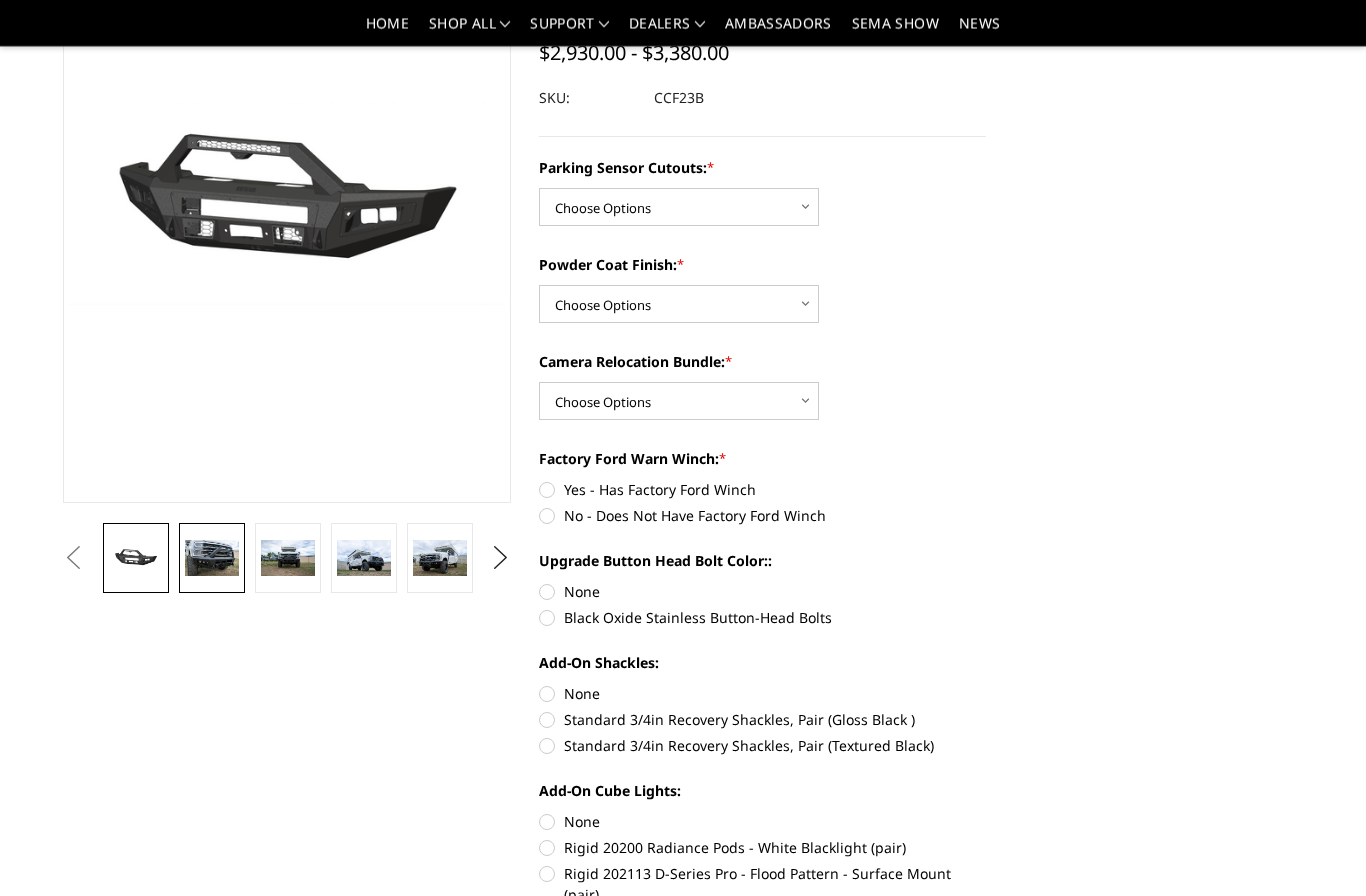 click at bounding box center [212, 559] 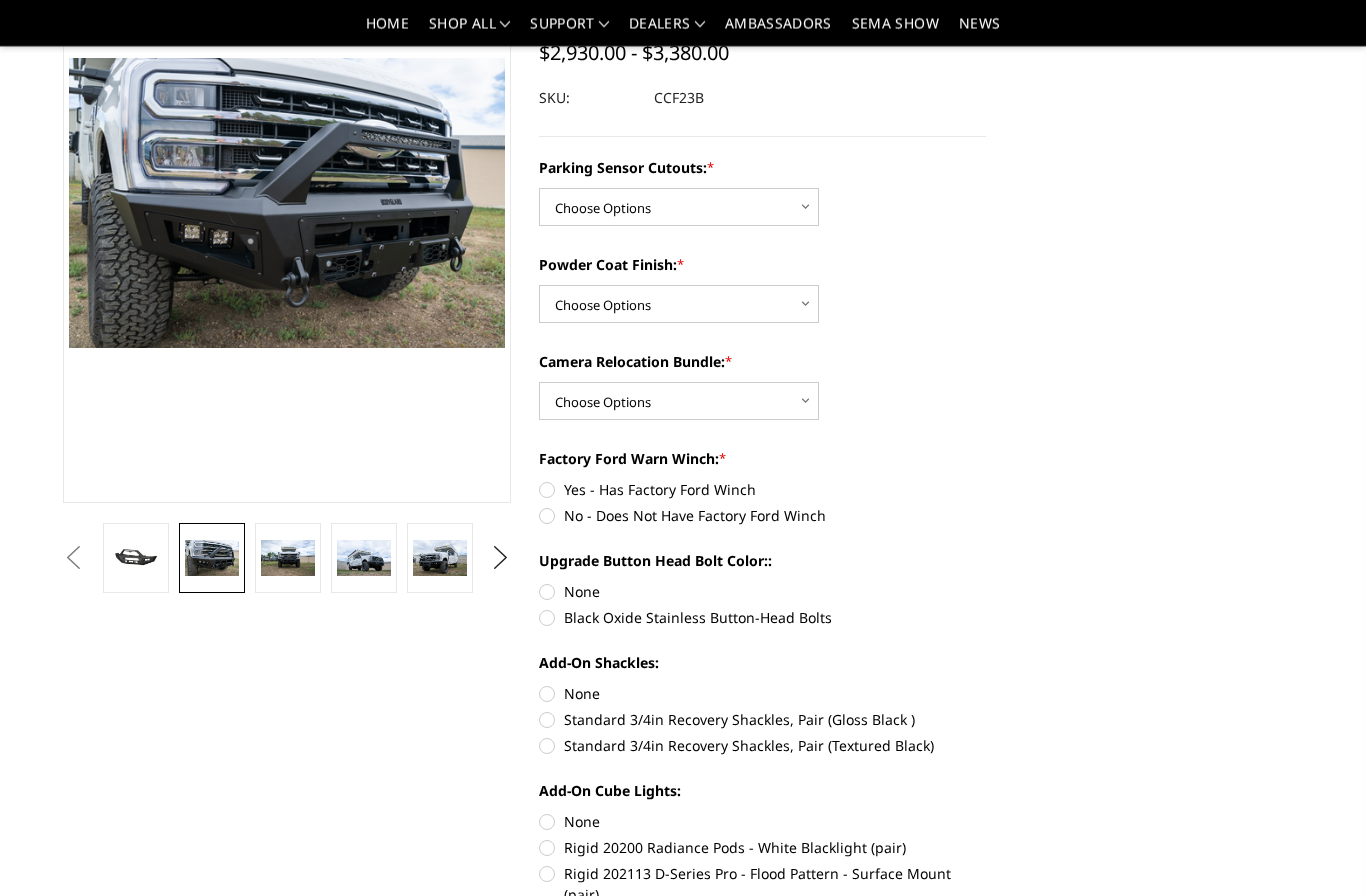 scroll, scrollTop: 198, scrollLeft: 0, axis: vertical 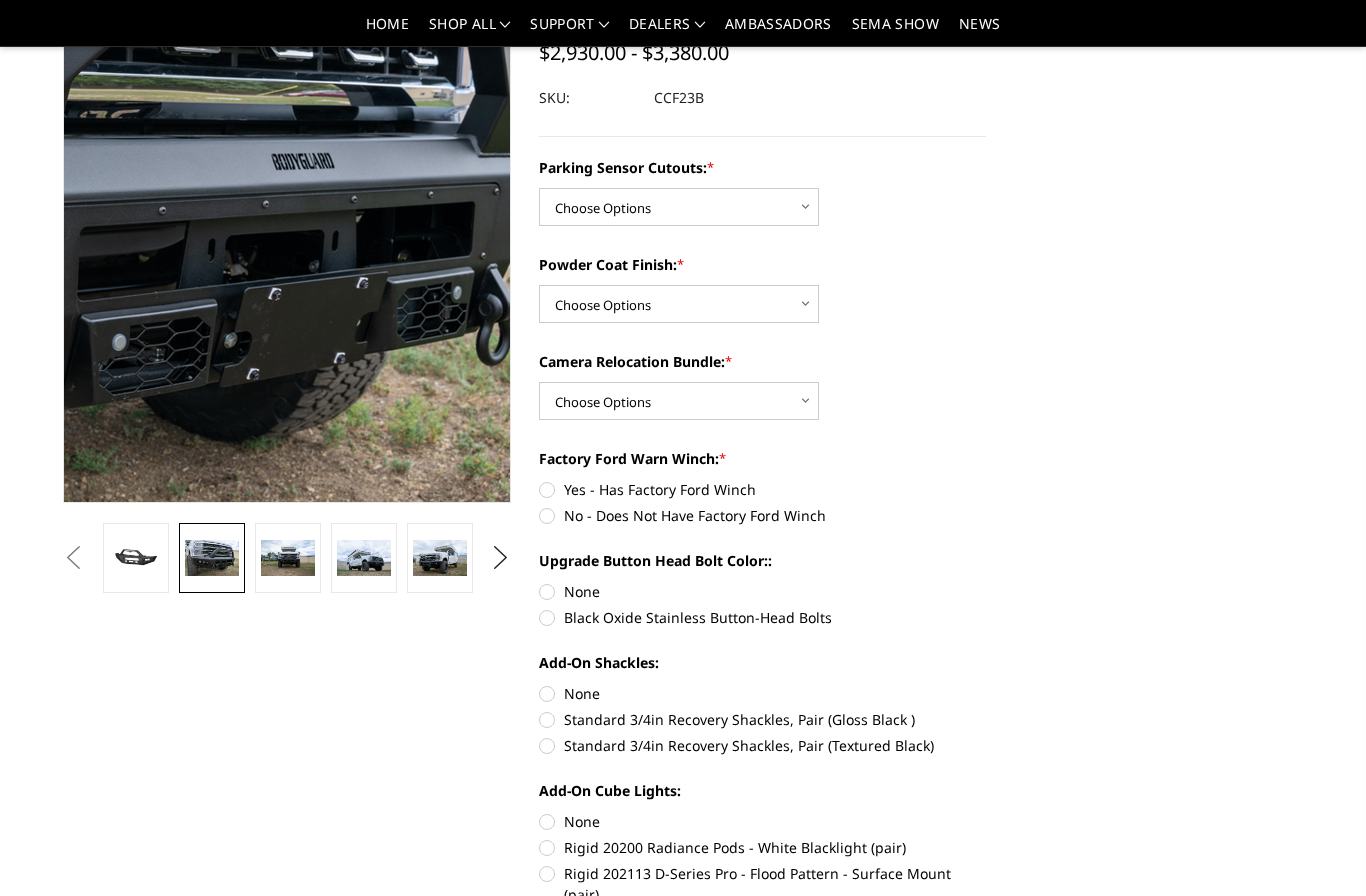 click at bounding box center (-3, 164) 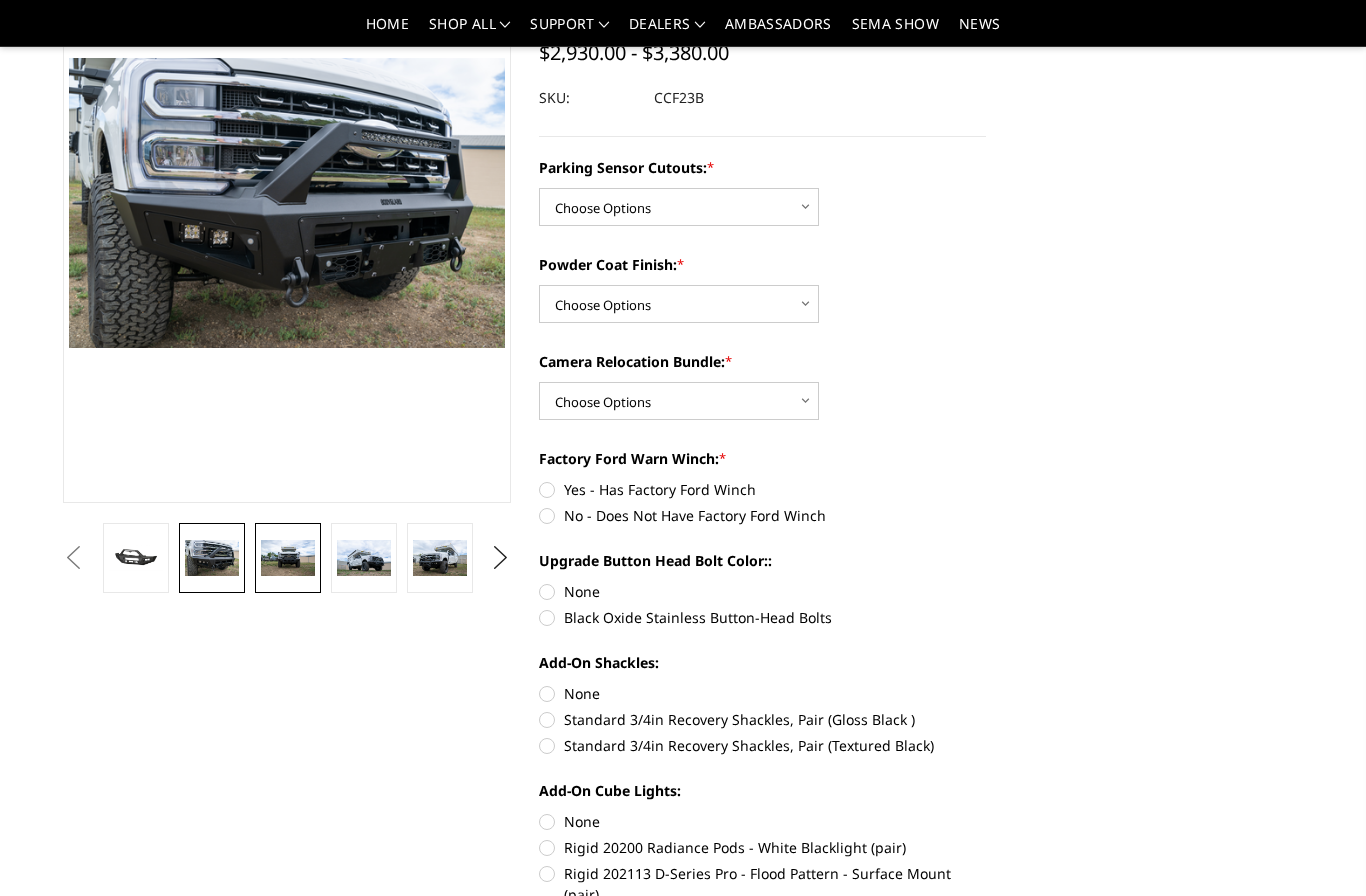 click at bounding box center [288, 558] 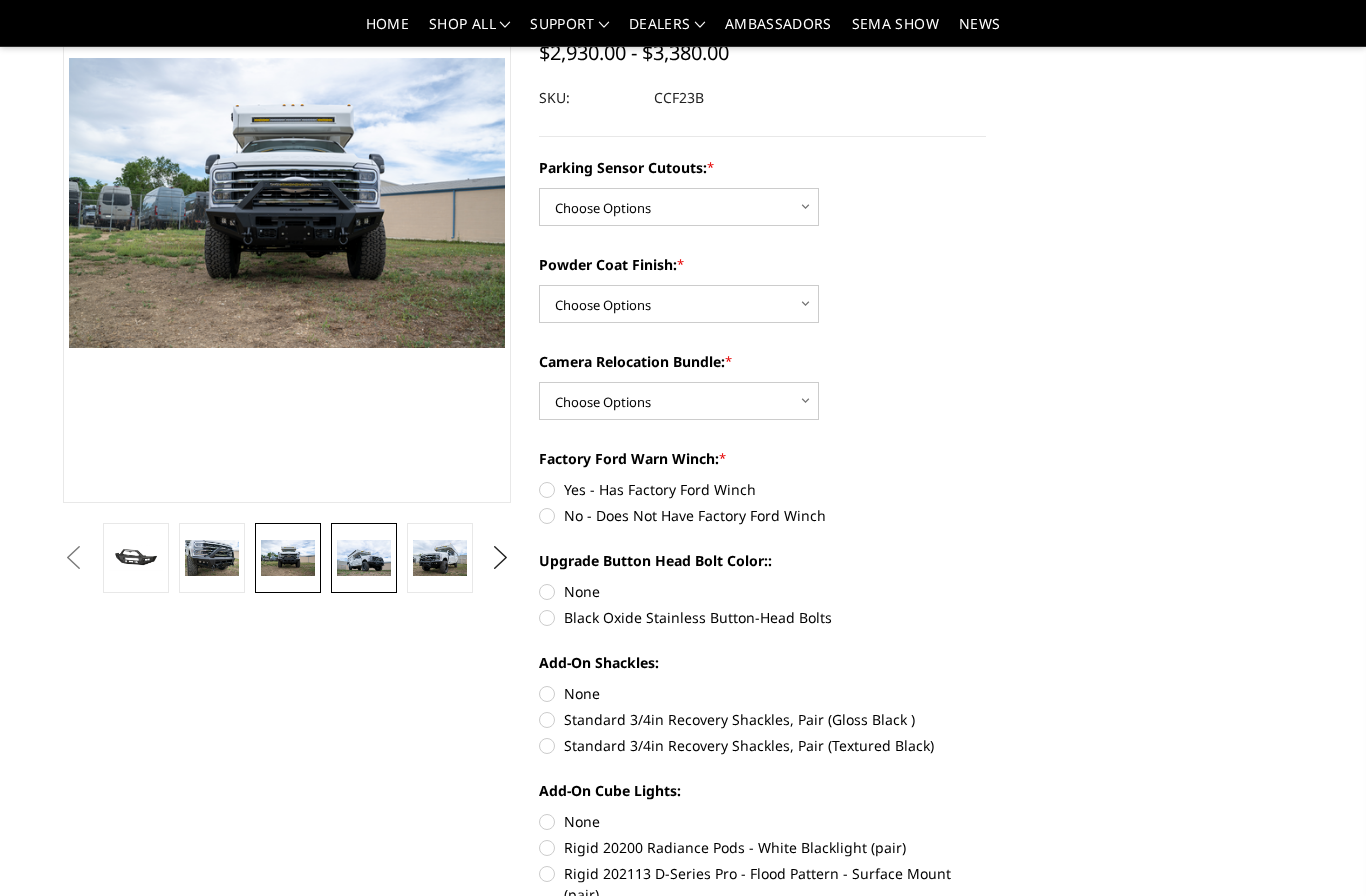 click at bounding box center [364, 558] 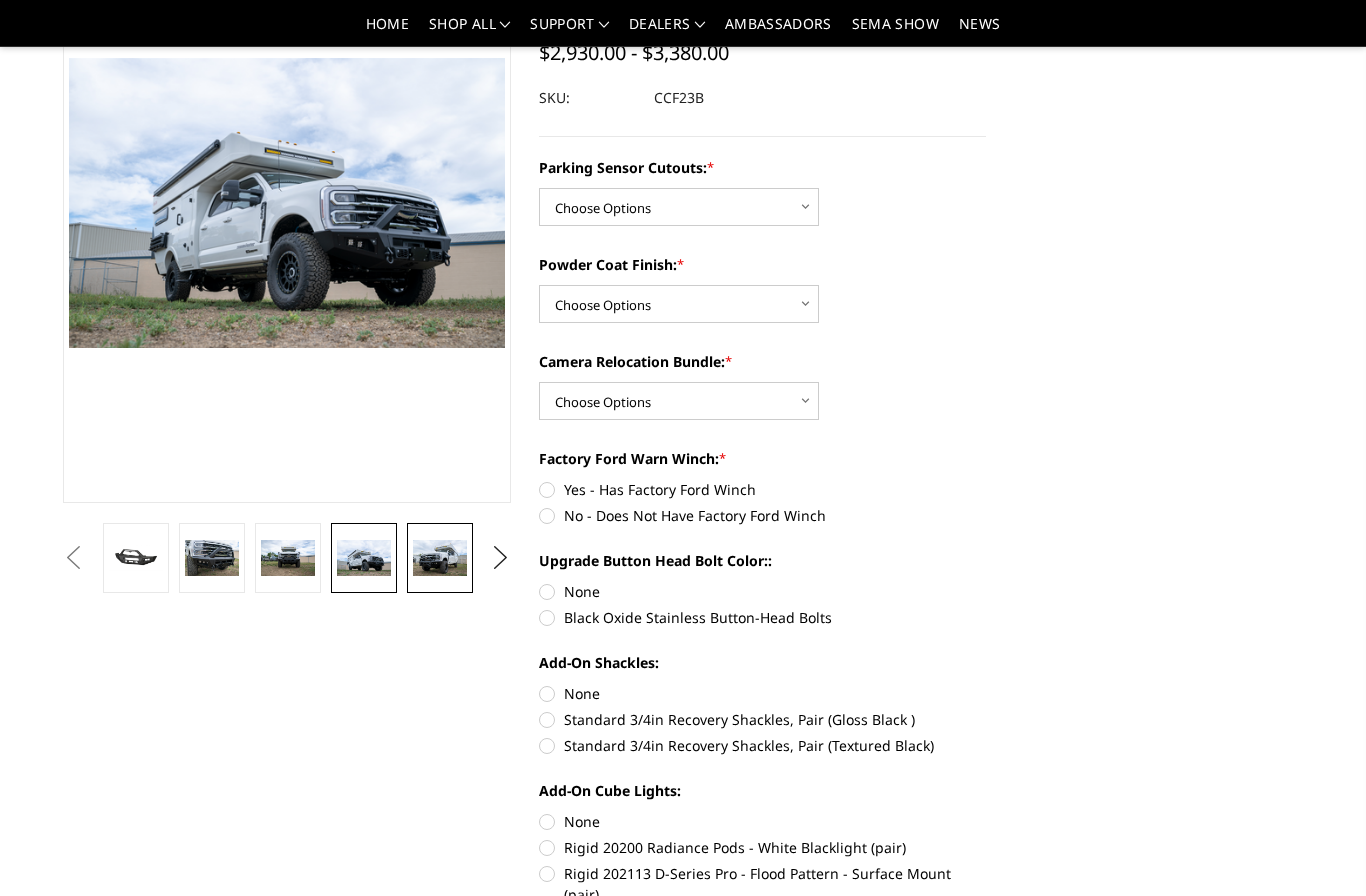 click at bounding box center [440, 558] 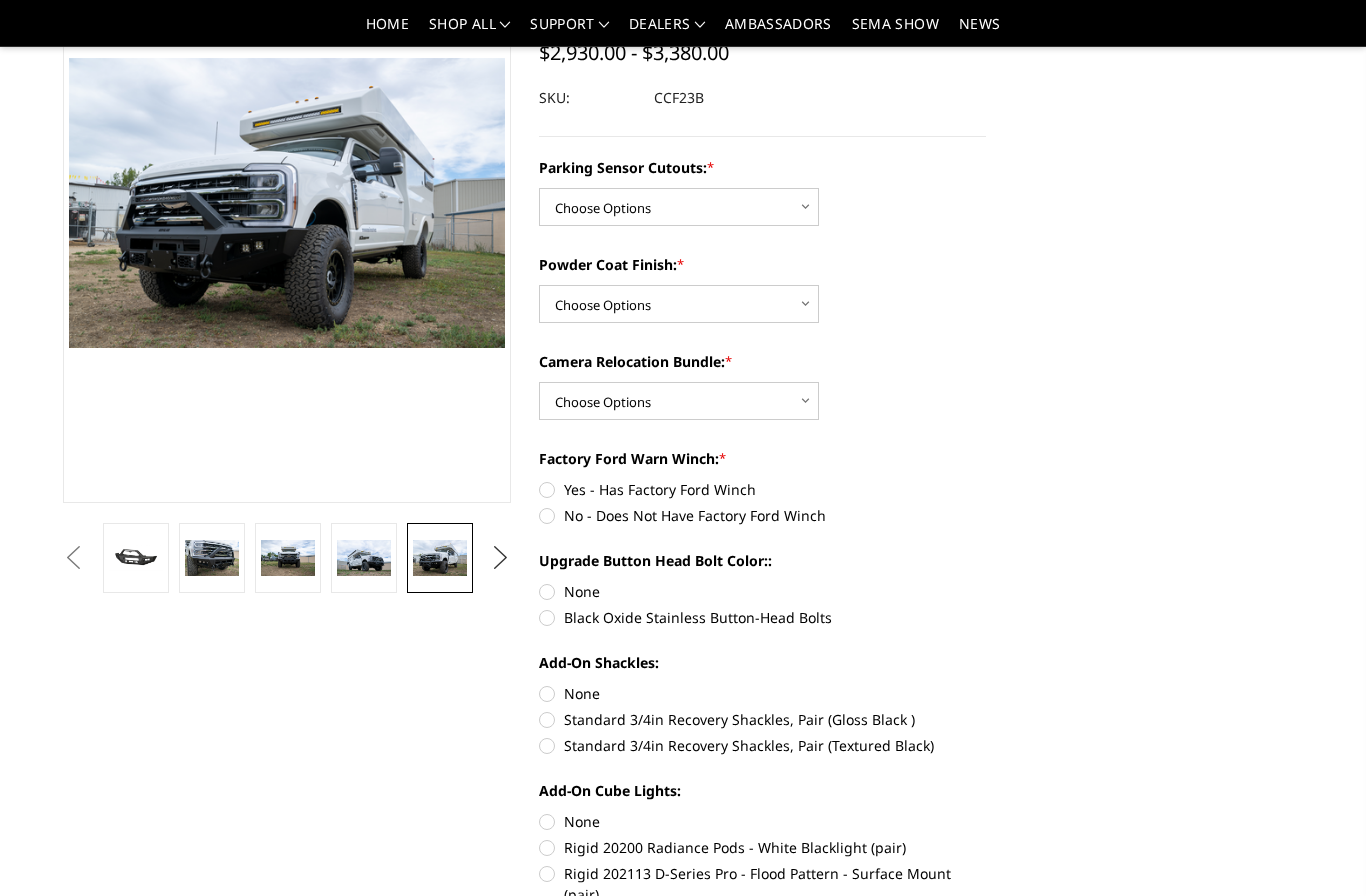 click on "Next" at bounding box center (500, 558) 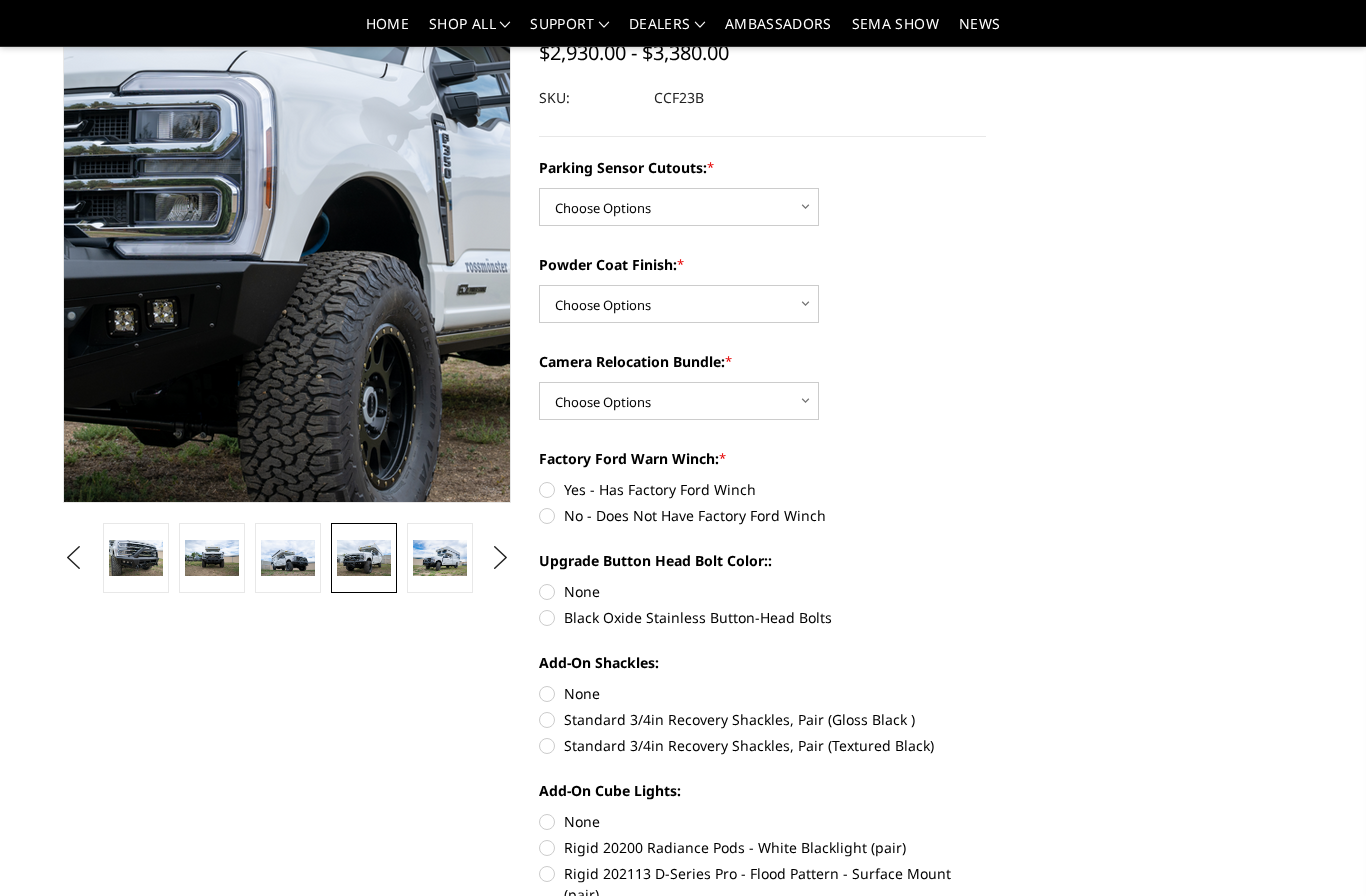 click at bounding box center (245, 187) 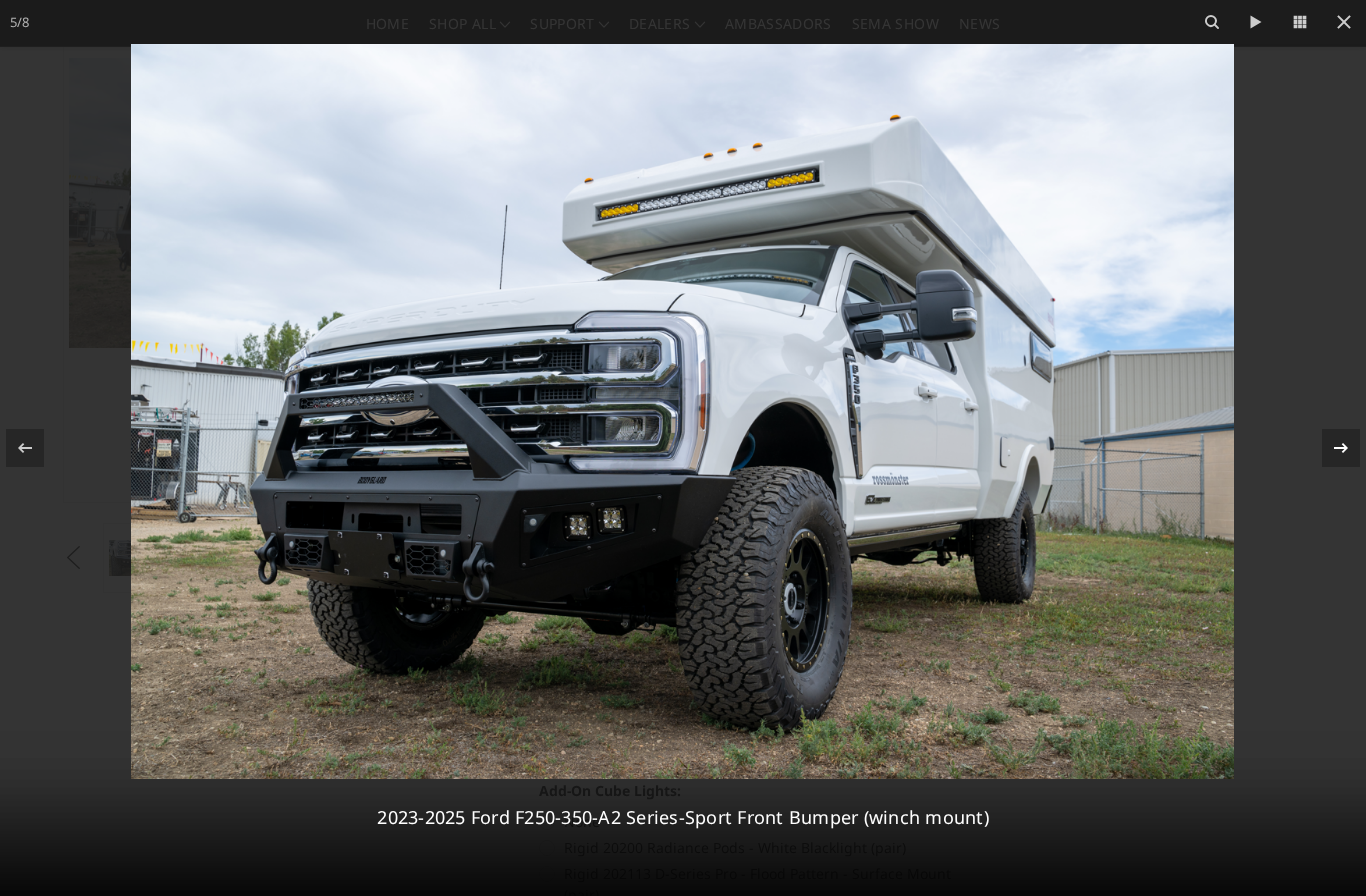 click 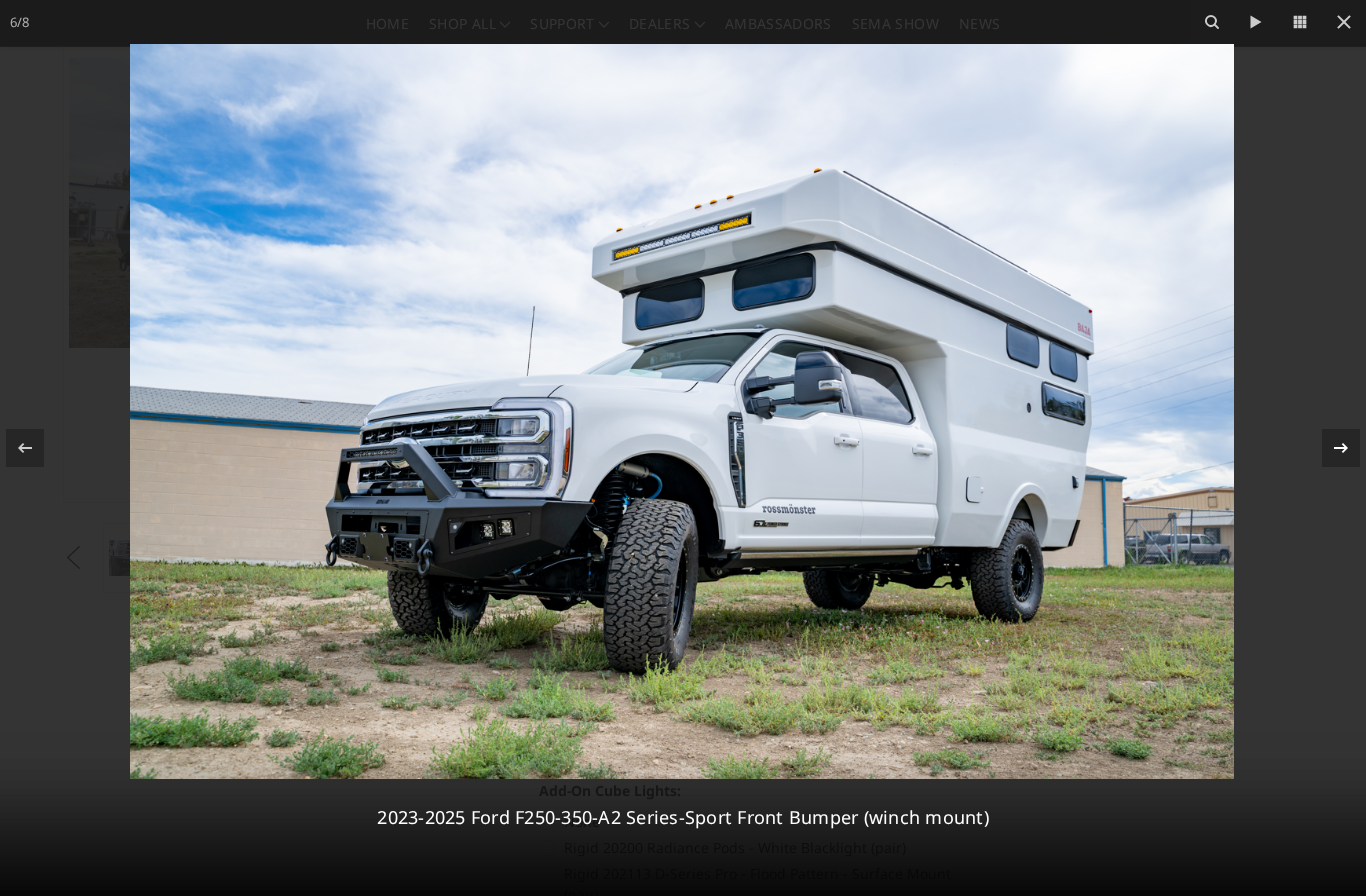 click 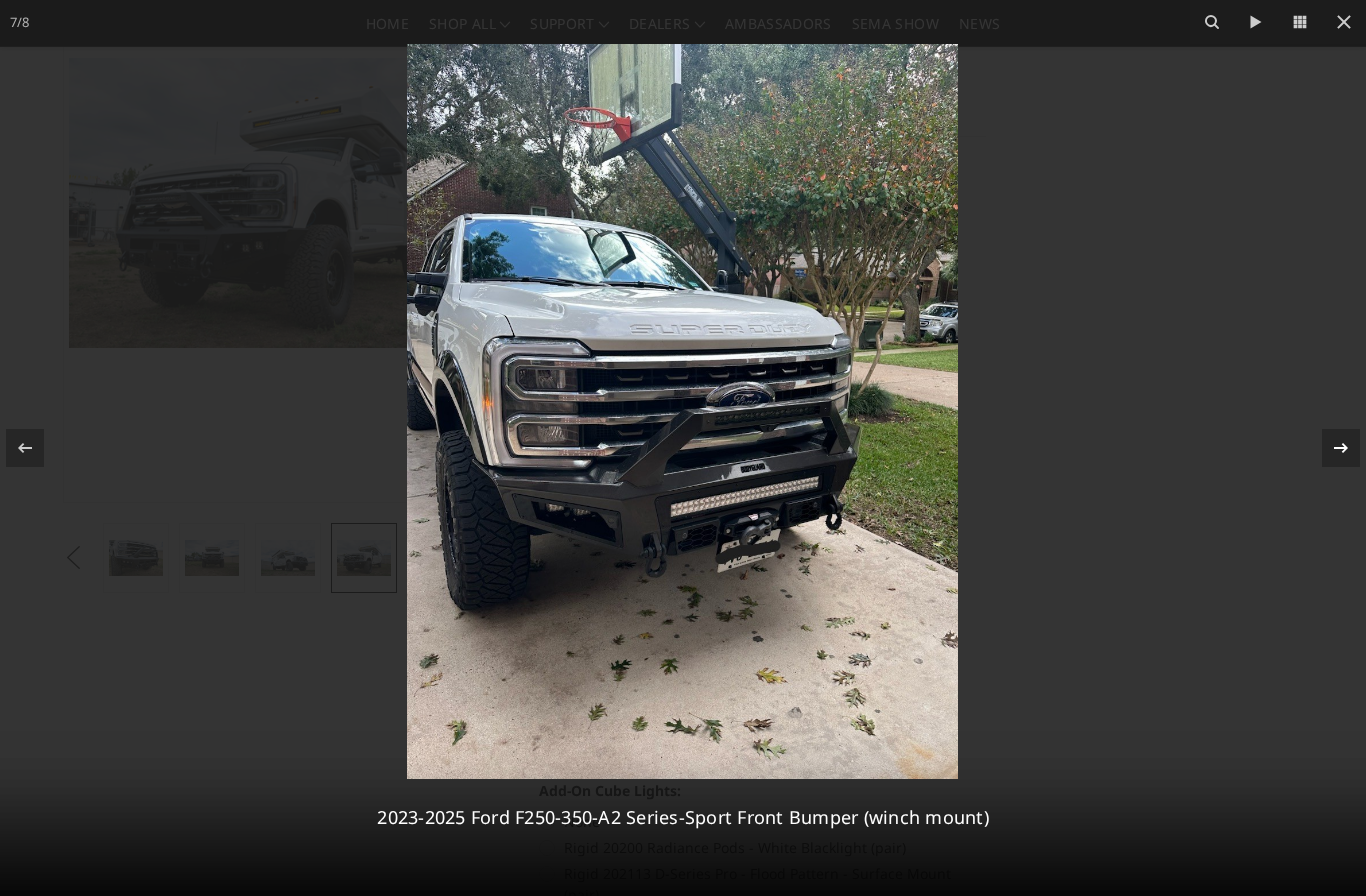 click 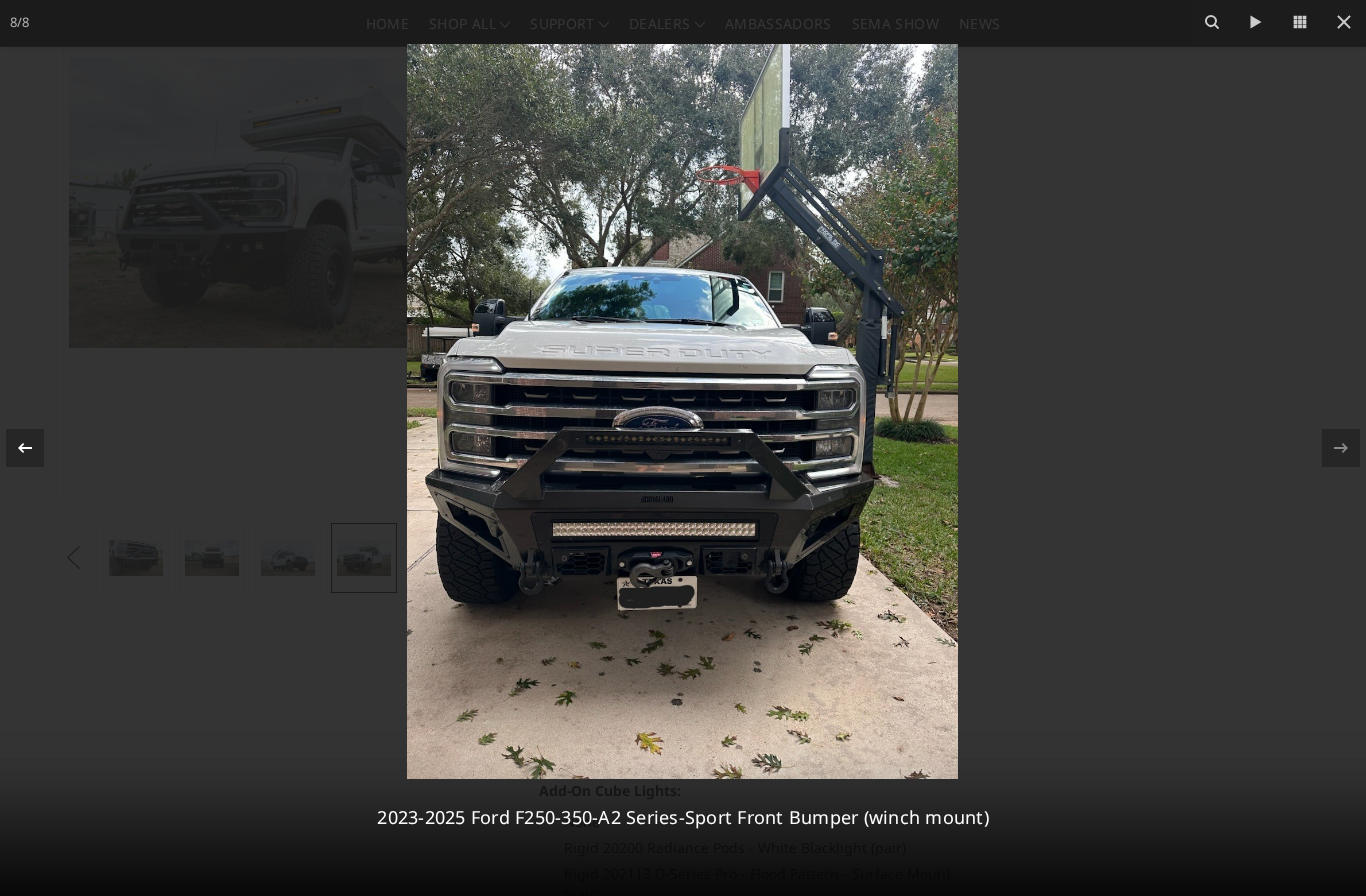 click 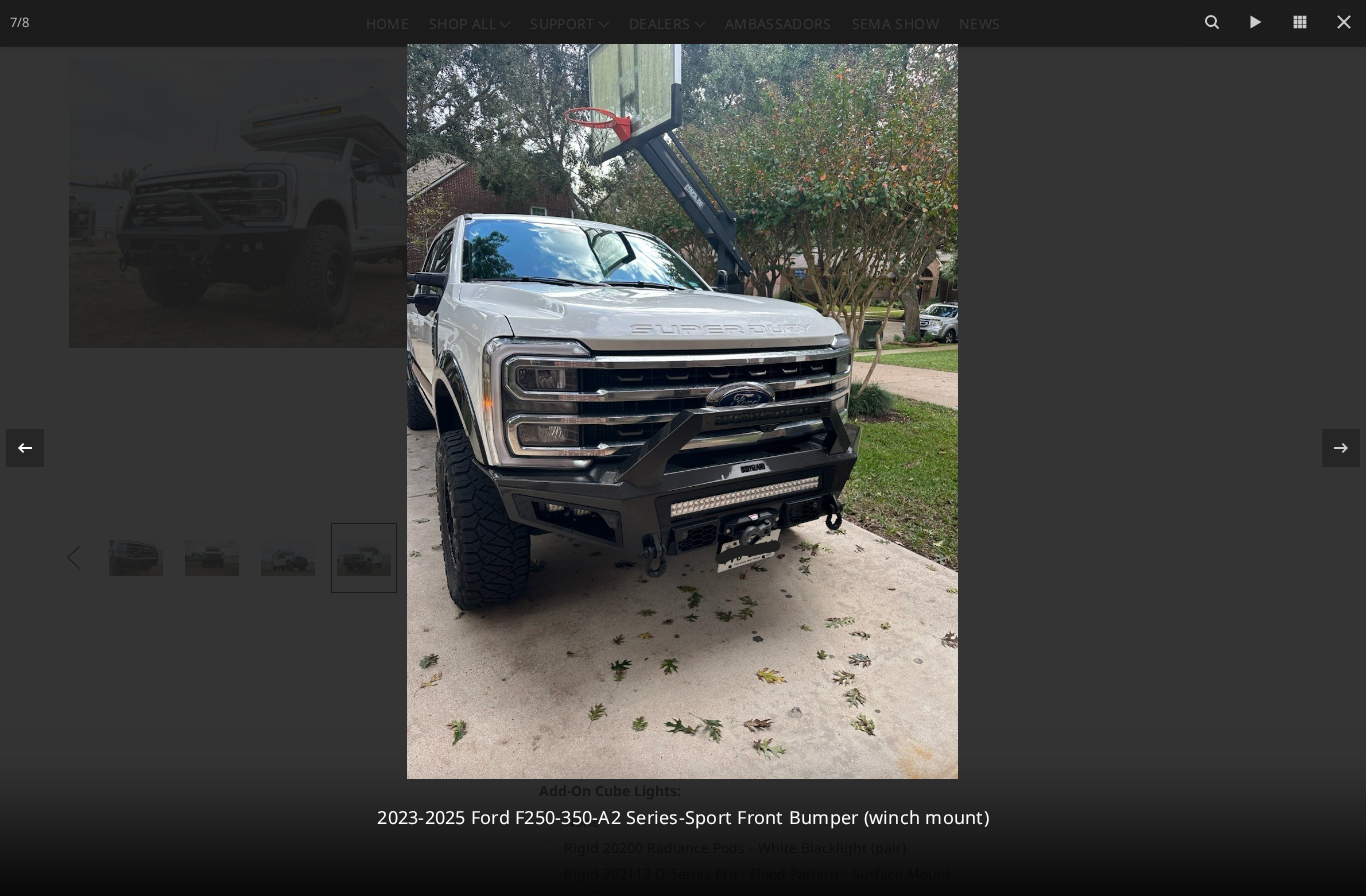 click 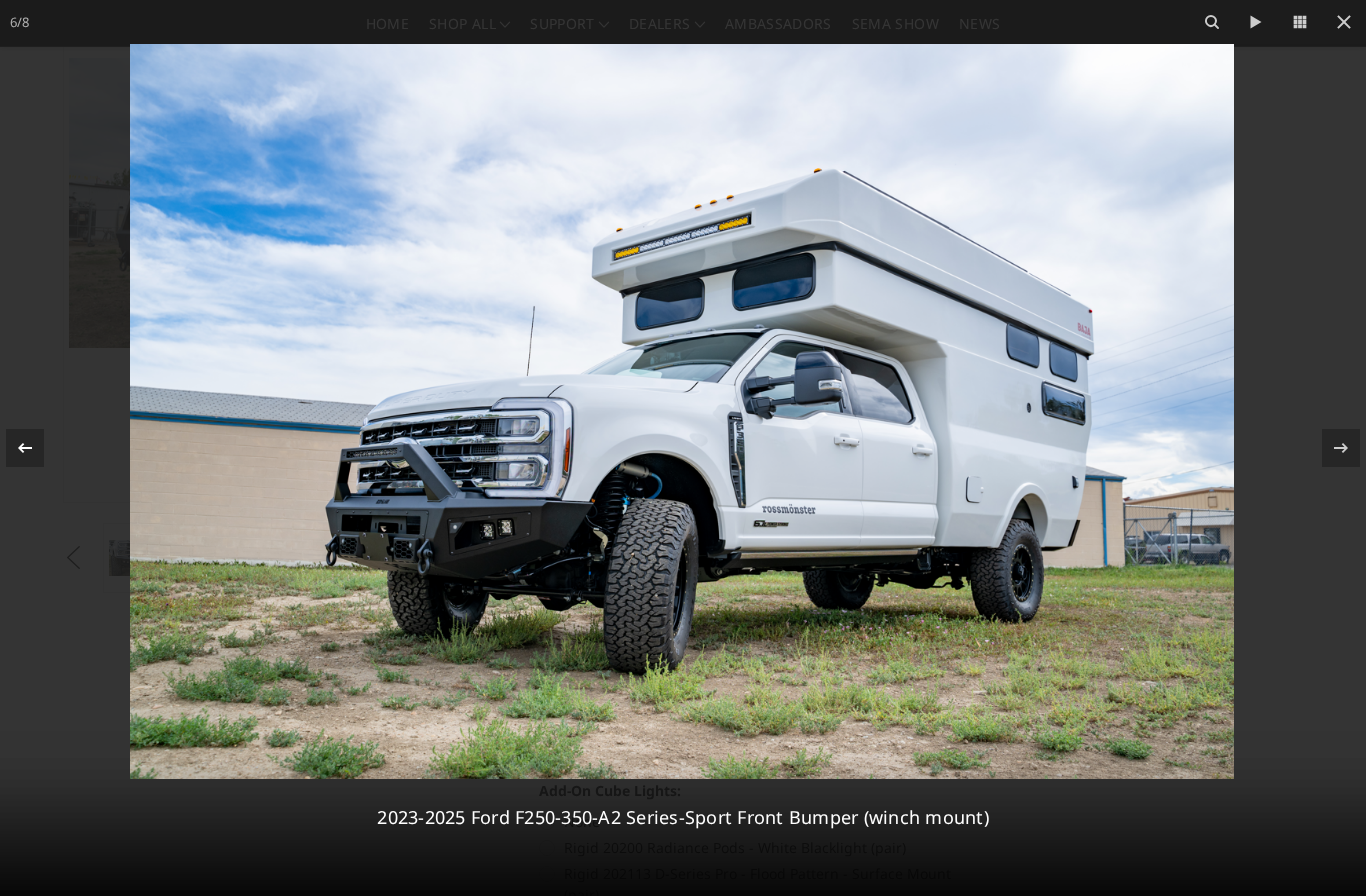 click 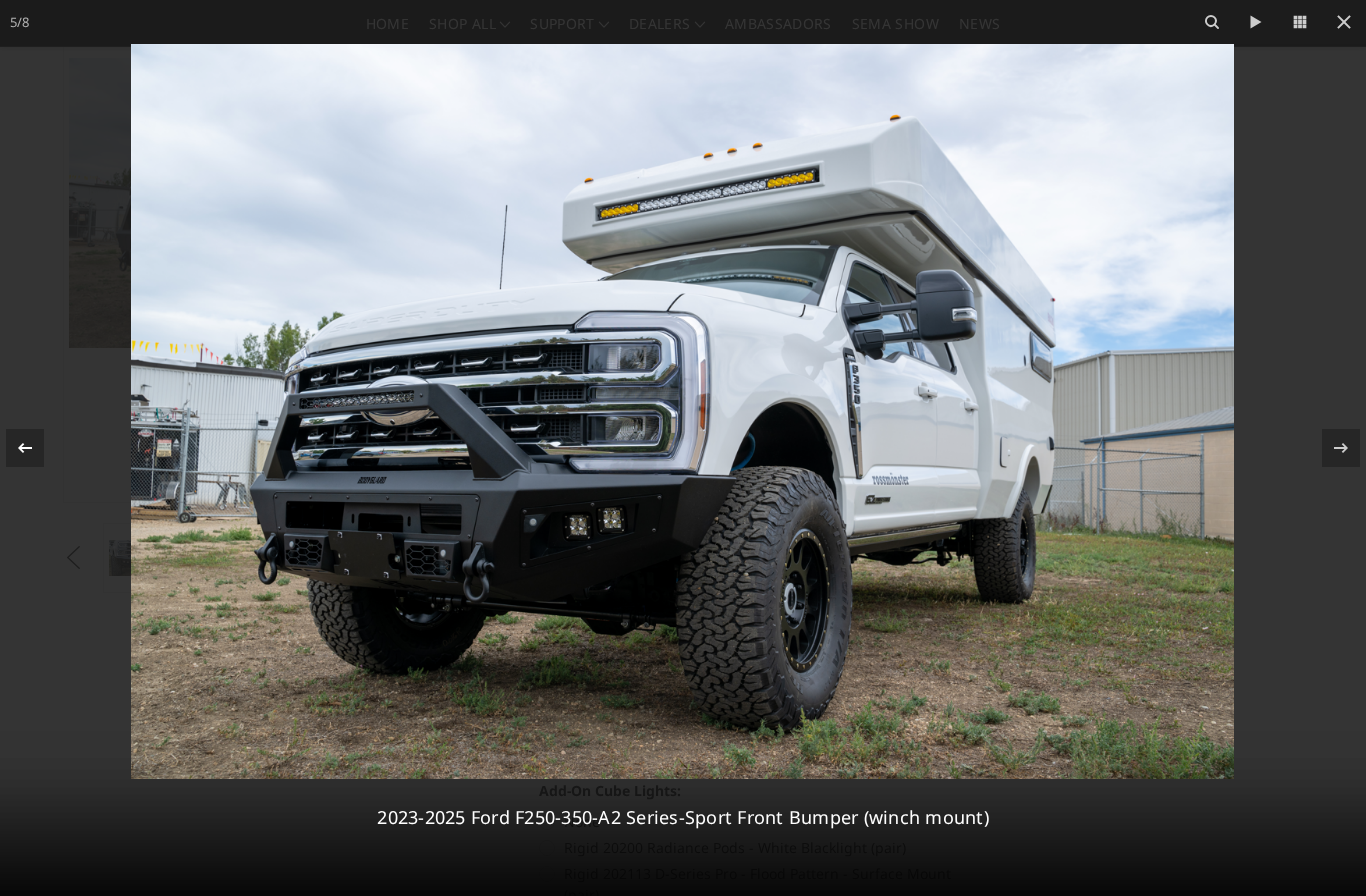 click 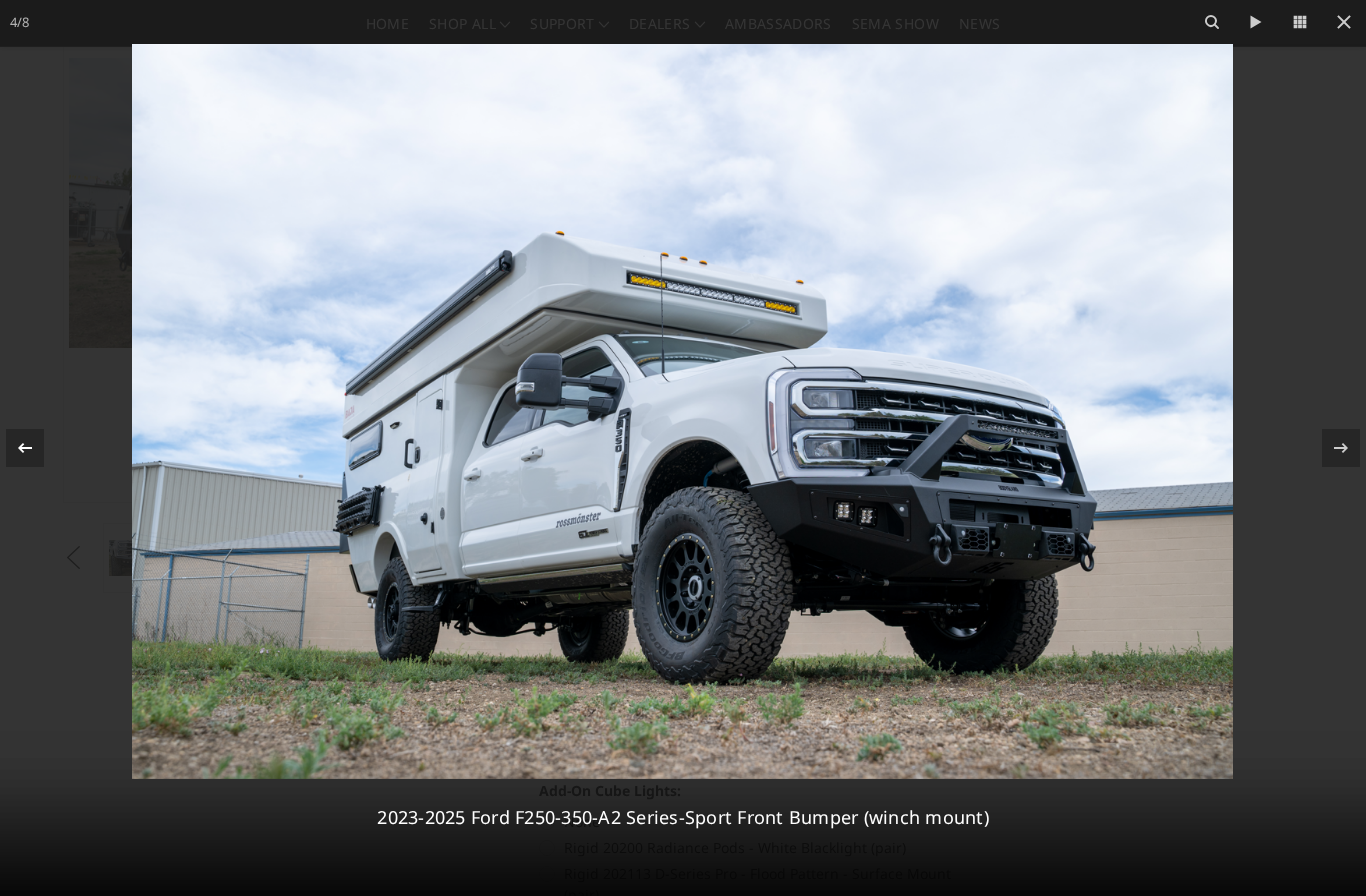 click 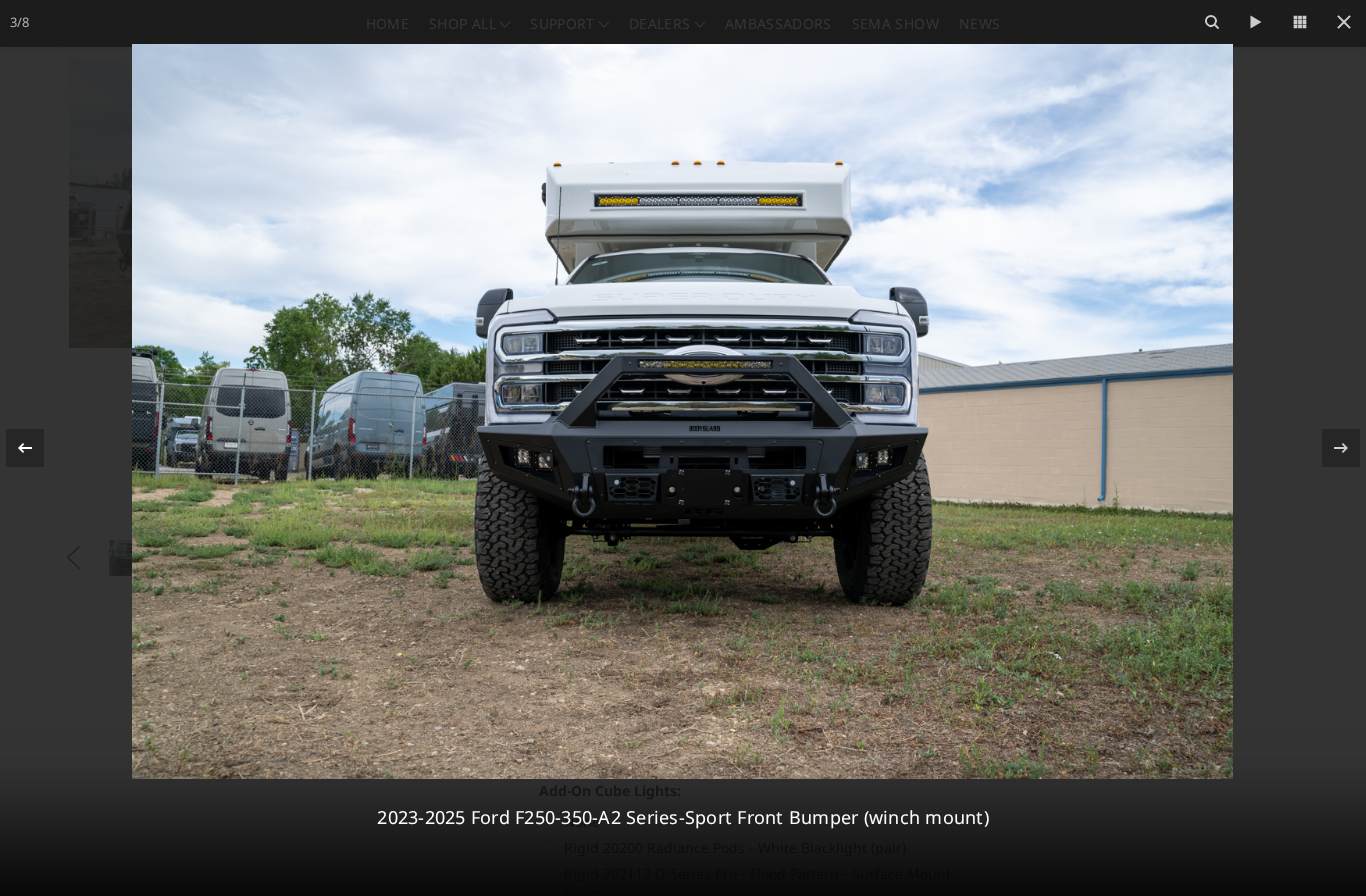 click 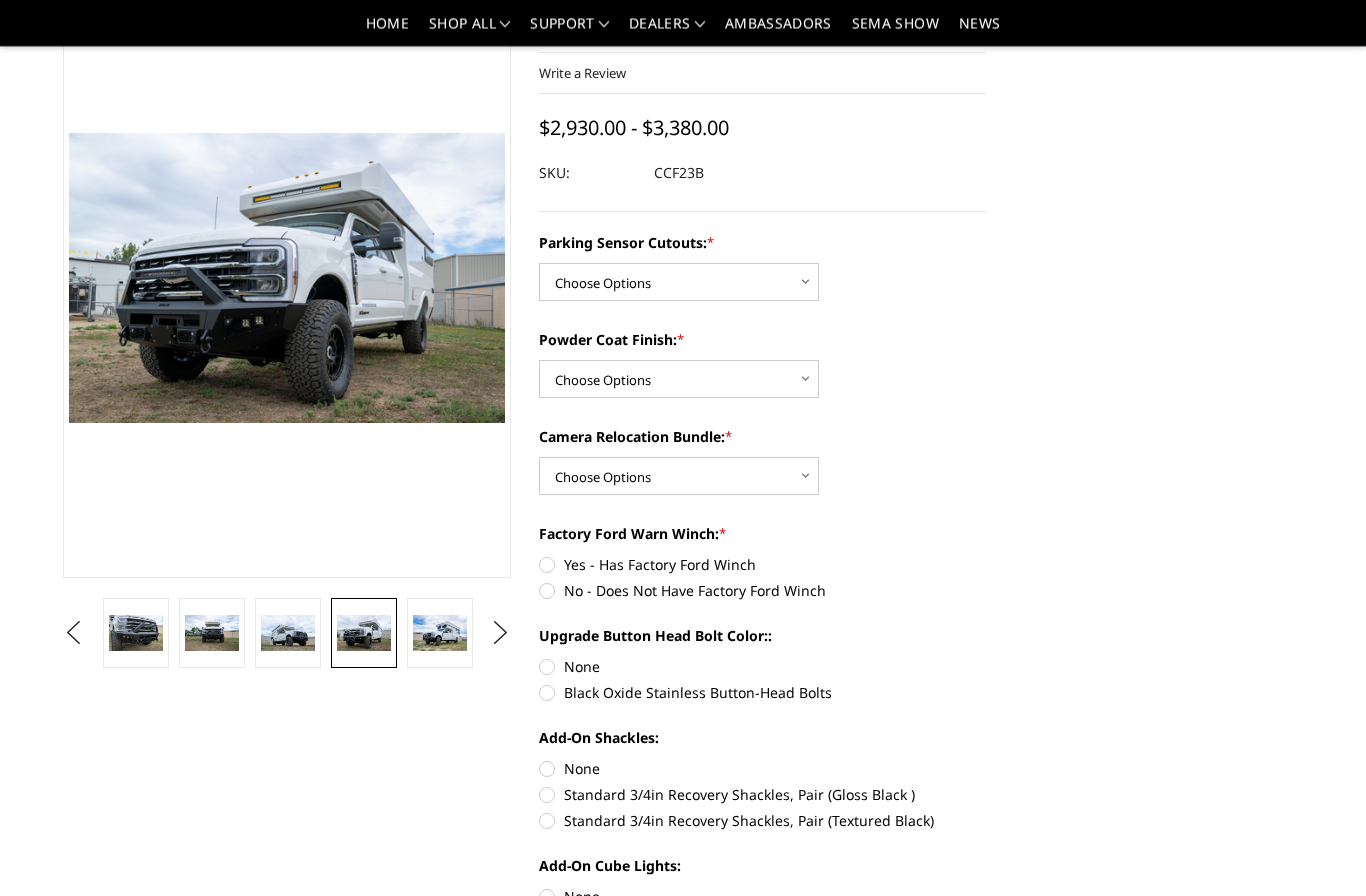 scroll, scrollTop: 0, scrollLeft: 0, axis: both 